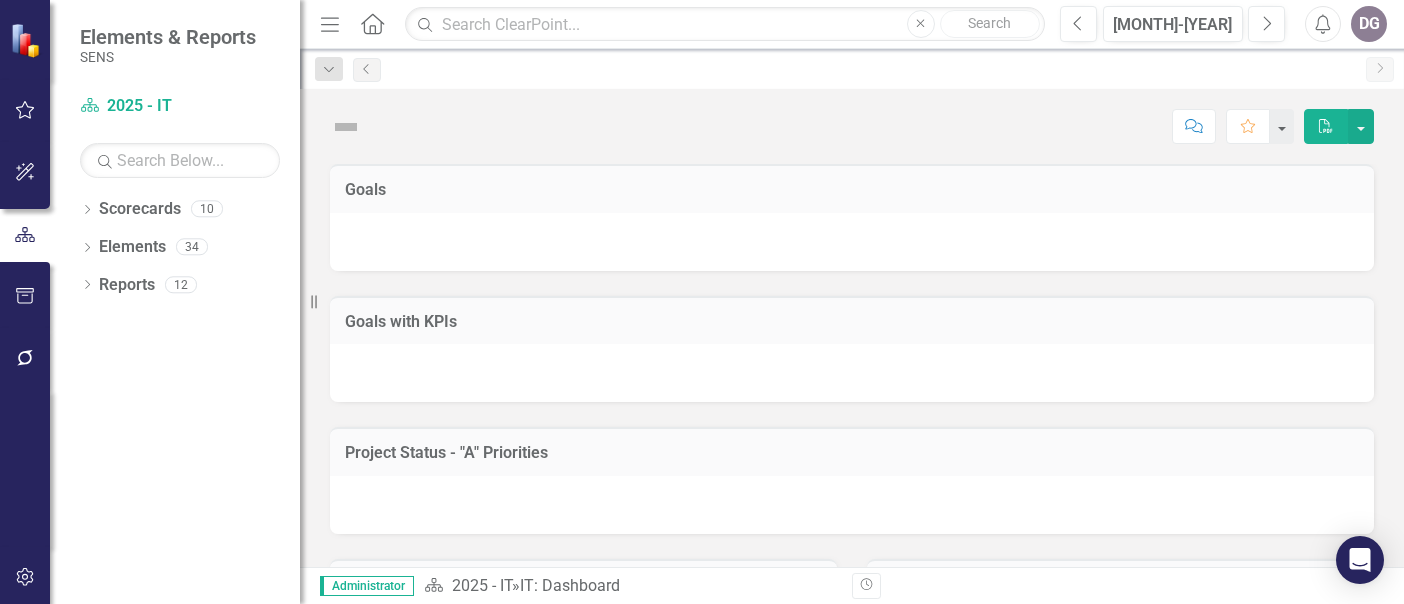 scroll, scrollTop: 0, scrollLeft: 0, axis: both 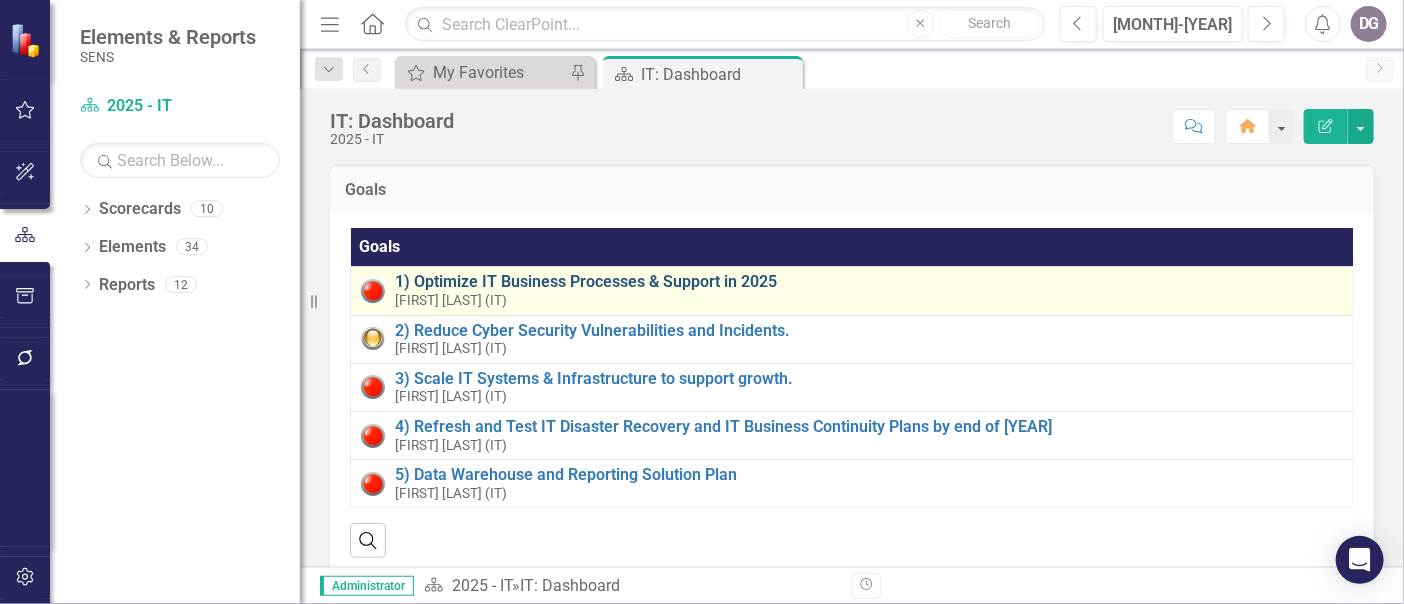 click on "1) Optimize IT Business Processes & Support in 2025" at bounding box center (869, 282) 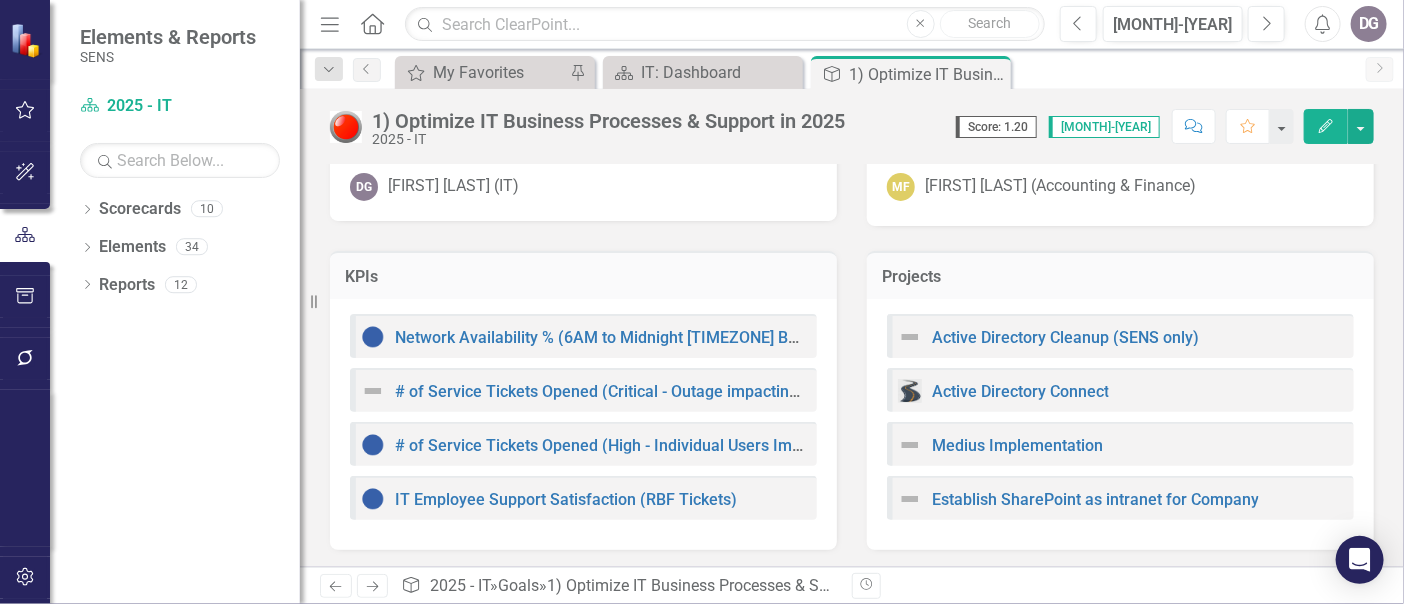 scroll, scrollTop: 0, scrollLeft: 0, axis: both 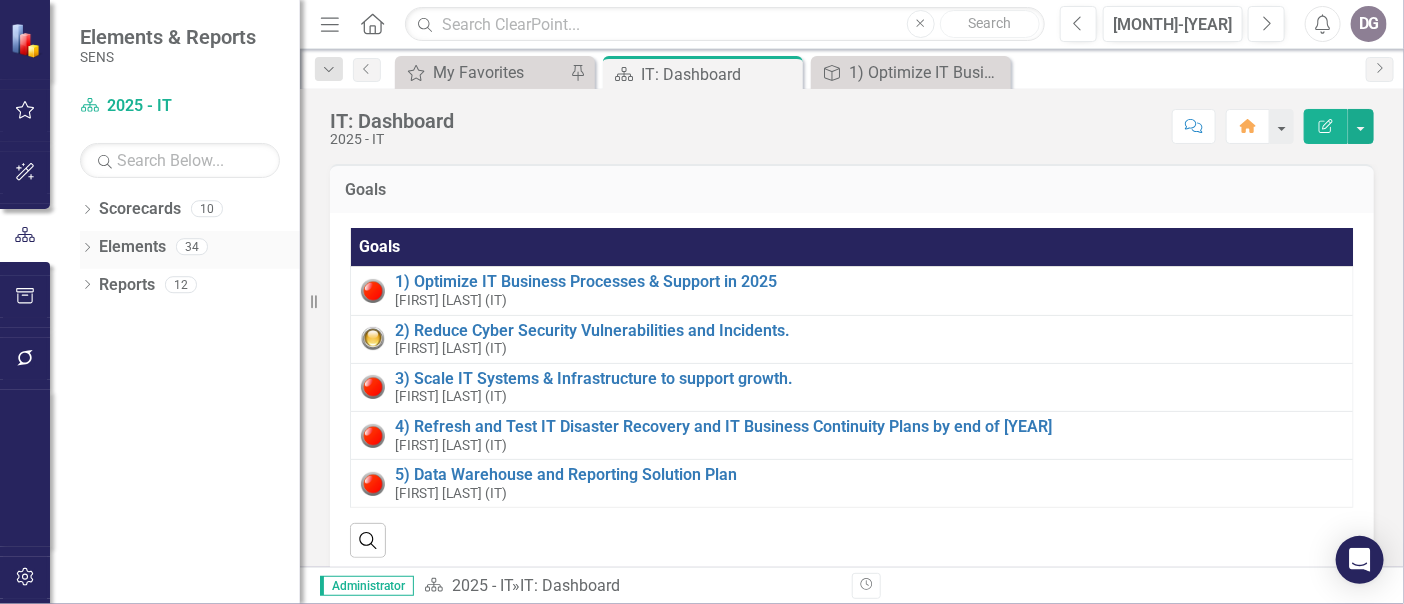 click on "Dropdown" at bounding box center (87, 249) 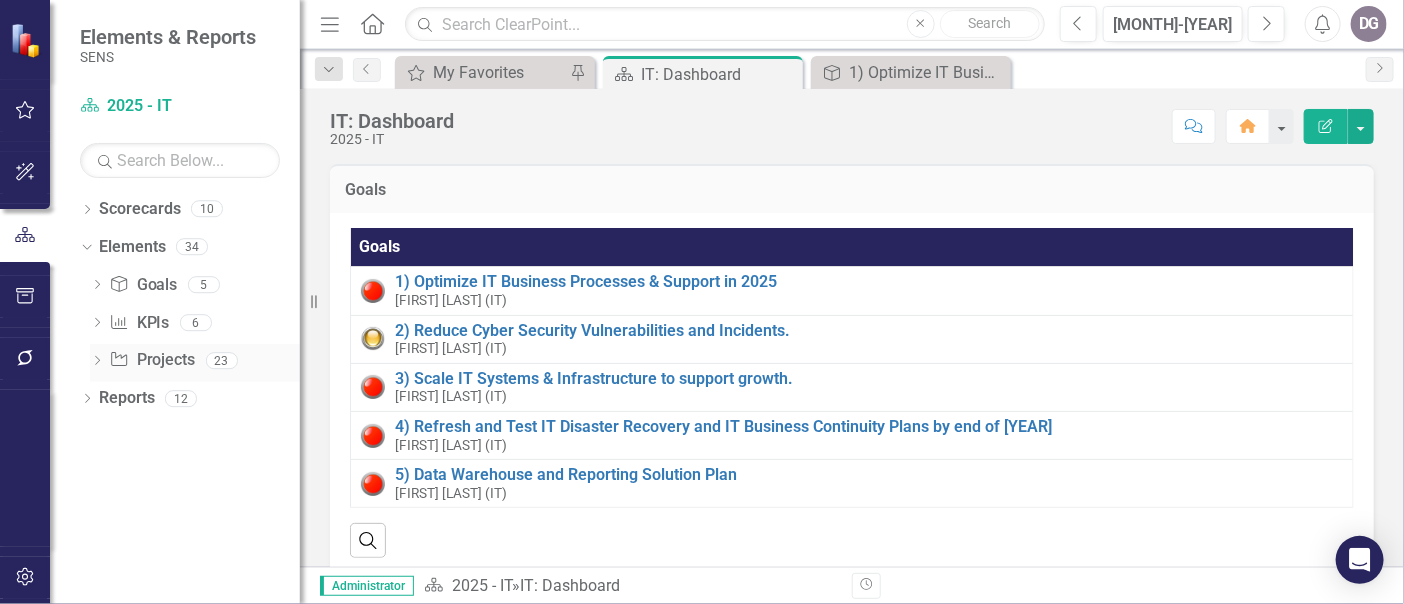 click on "Dropdown" at bounding box center [97, 362] 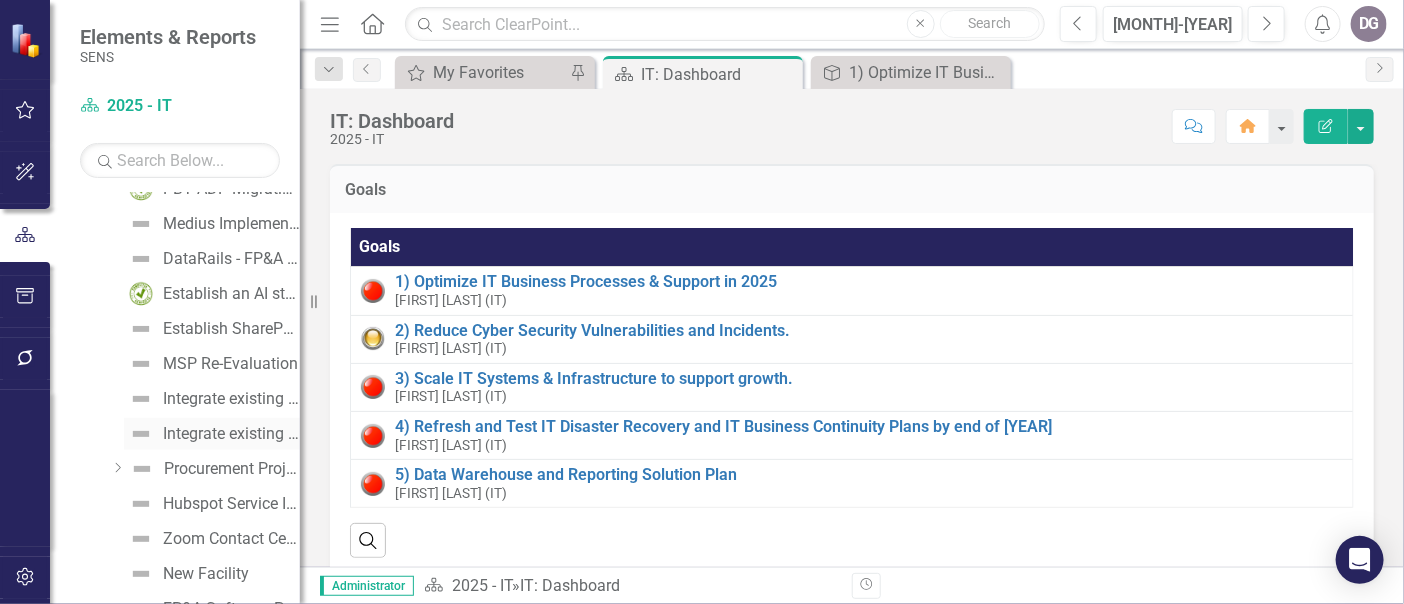 scroll, scrollTop: 620, scrollLeft: 0, axis: vertical 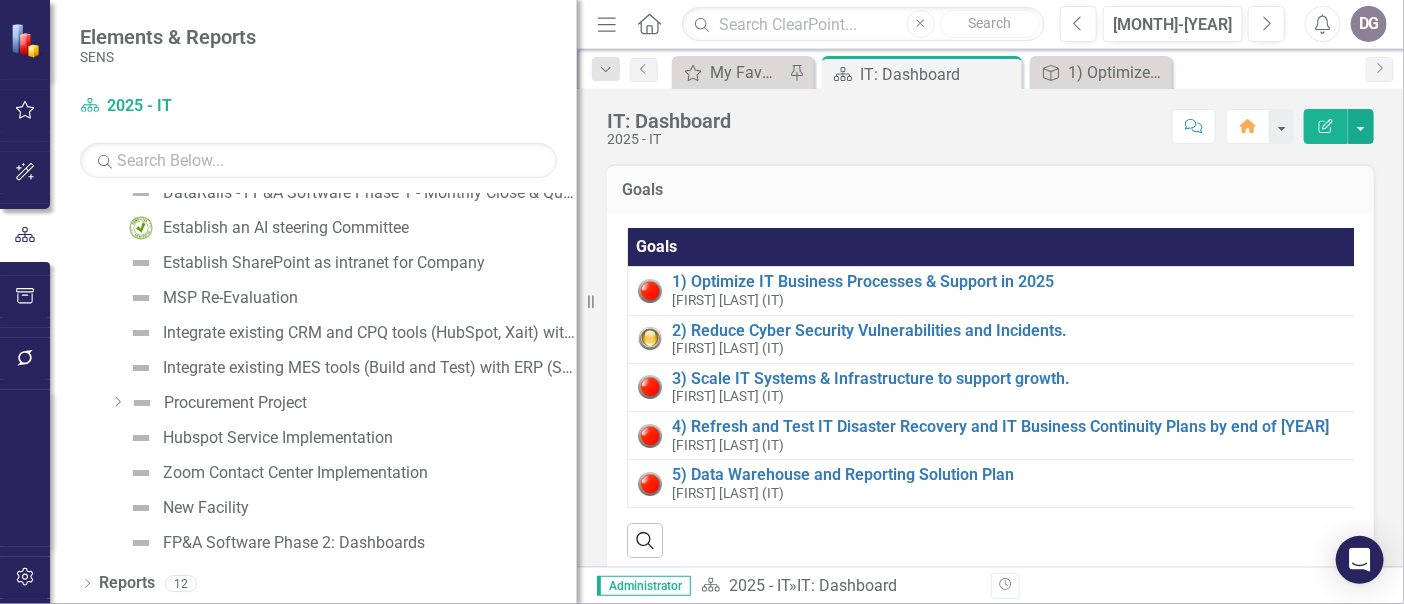 drag, startPoint x: 313, startPoint y: 334, endPoint x: 577, endPoint y: 356, distance: 264.91507 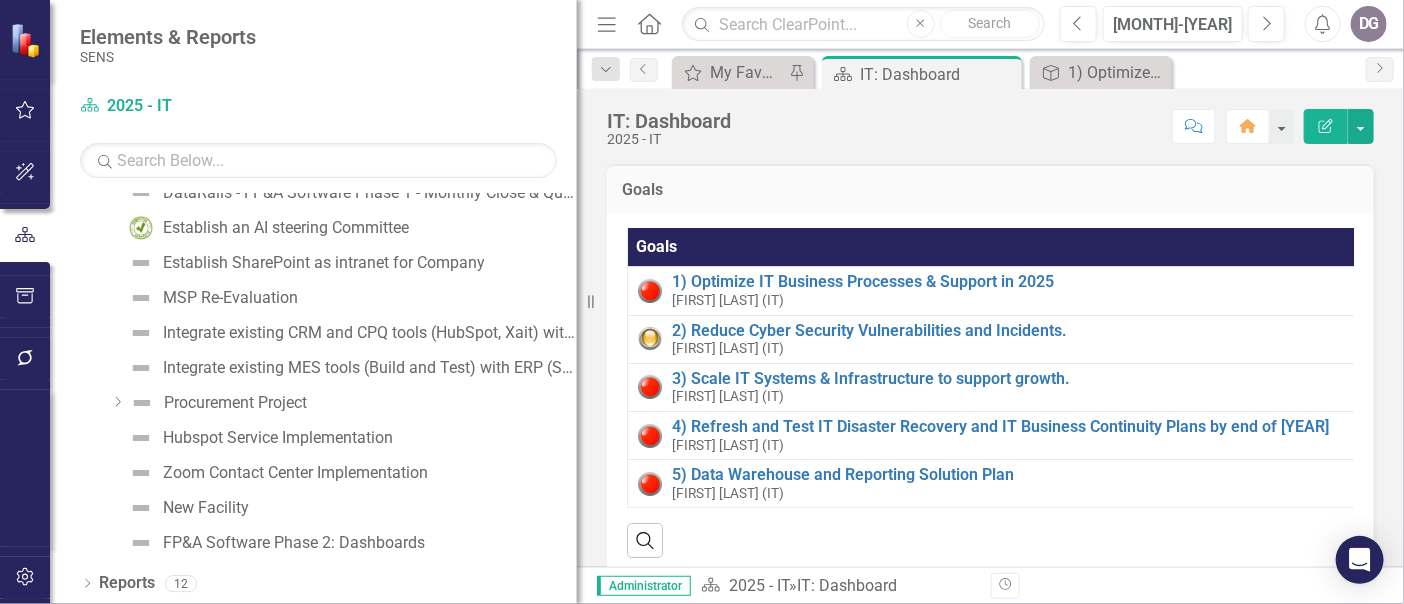 click on "Resize" at bounding box center (585, 302) 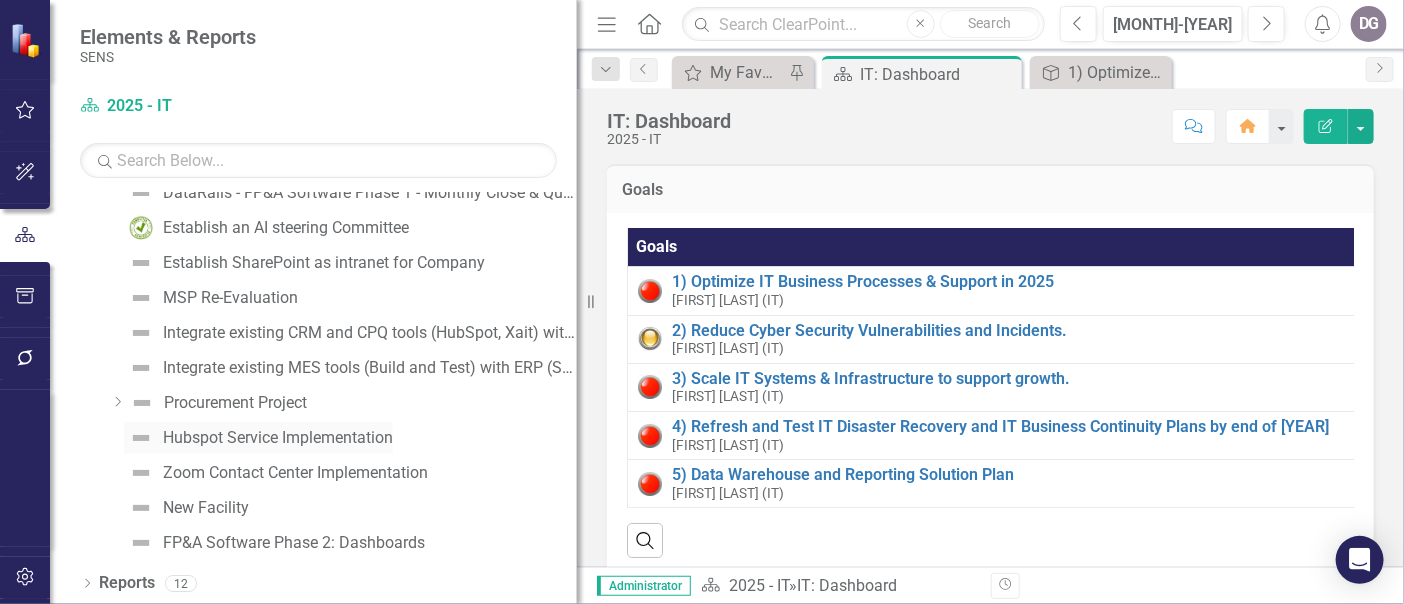 click on "Hubspot Service Implementation" at bounding box center (278, 438) 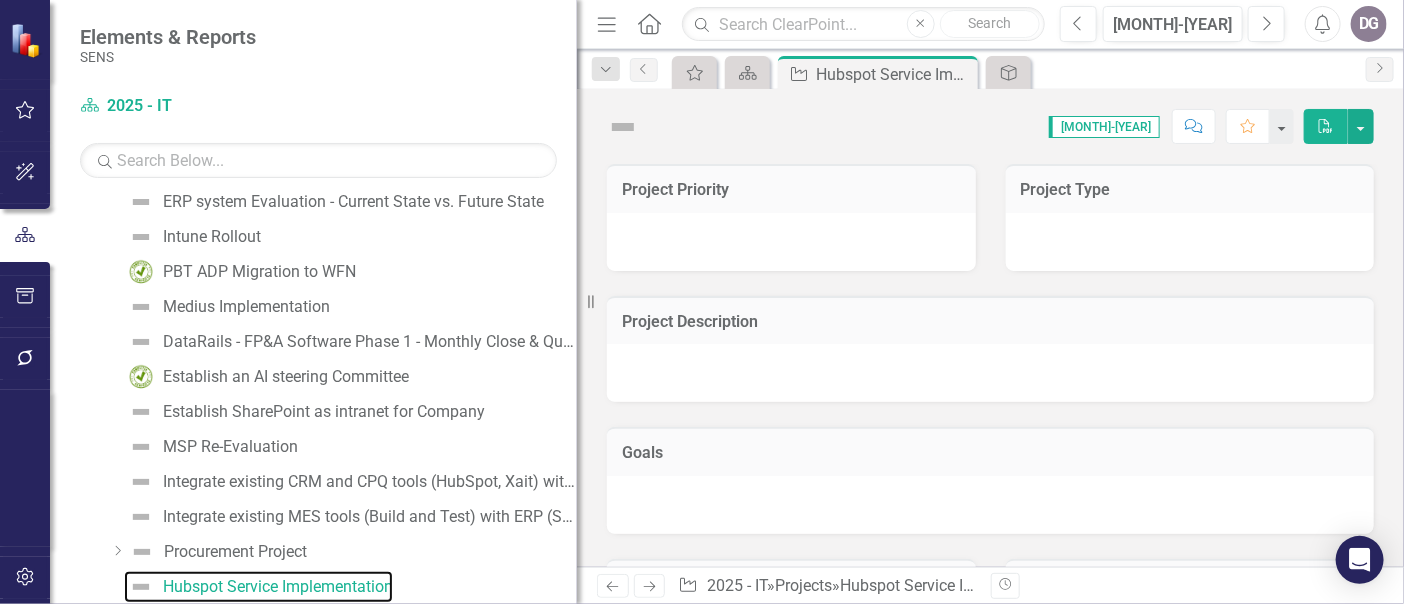 scroll, scrollTop: 469, scrollLeft: 0, axis: vertical 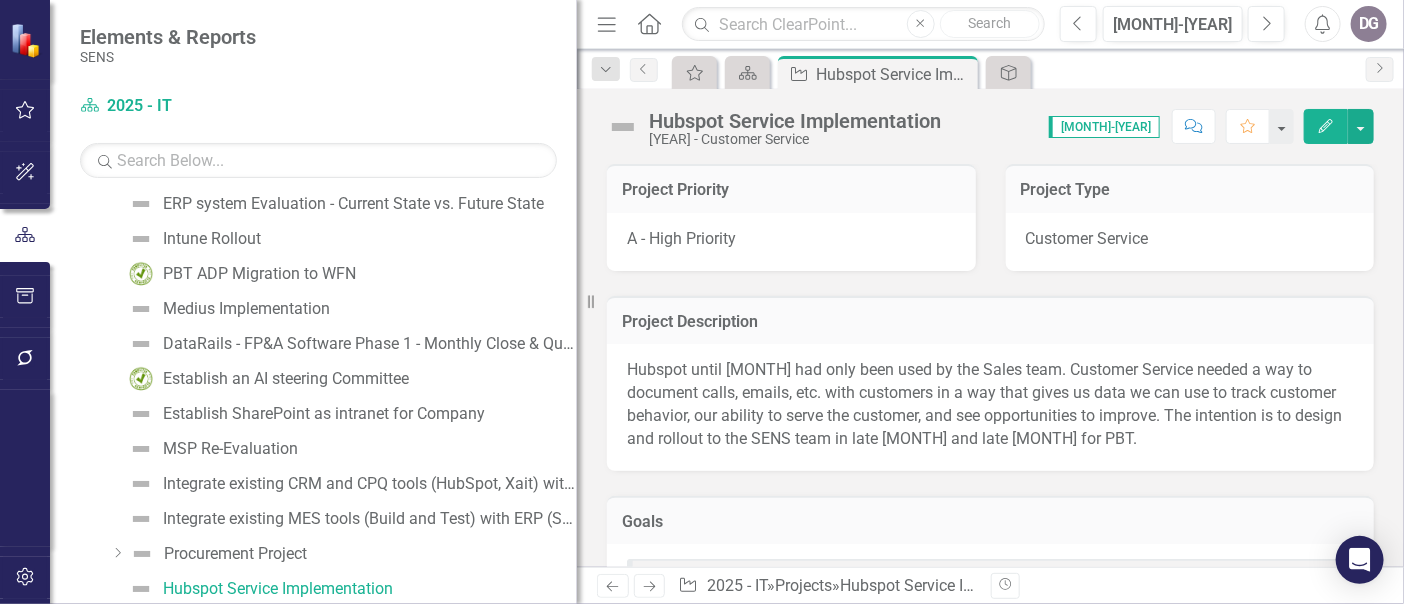 click at bounding box center [623, 127] 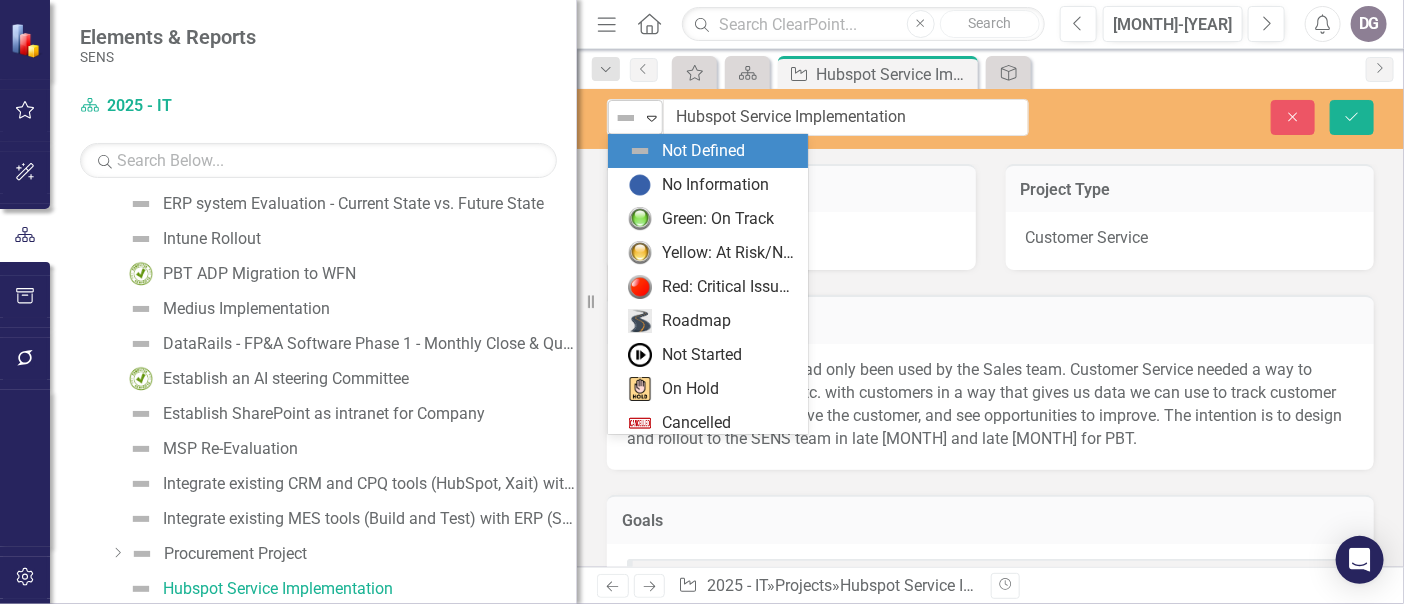 click on "Expand" at bounding box center (652, 118) 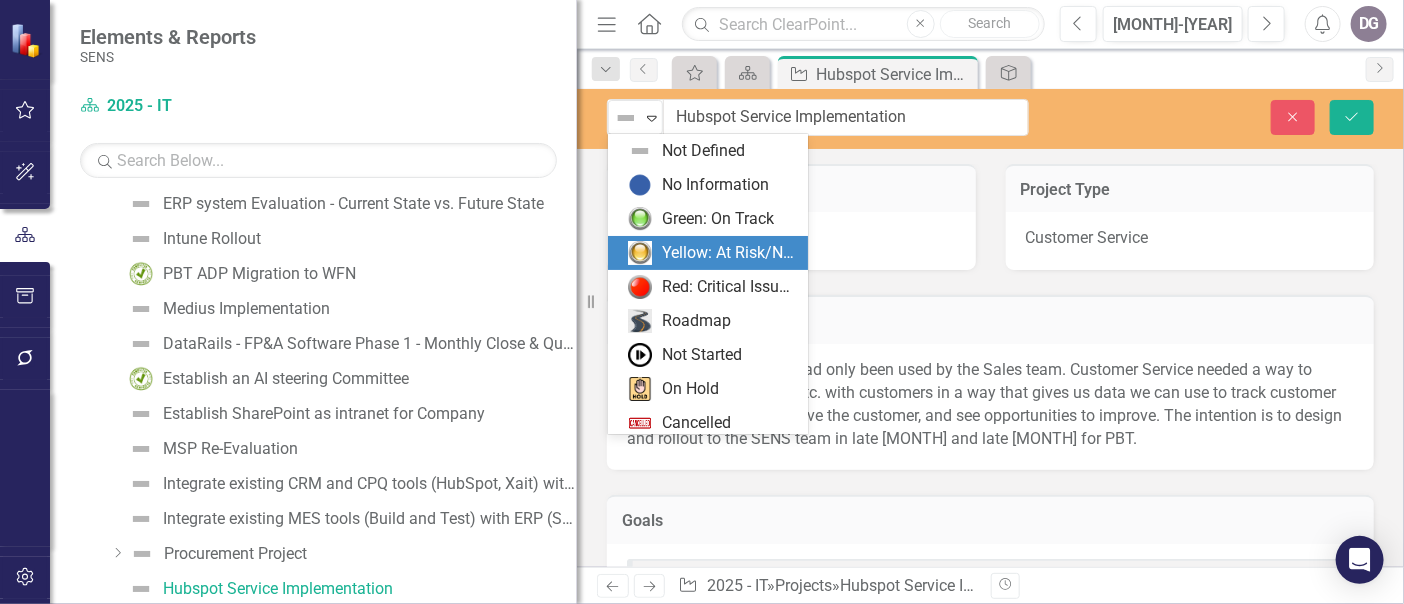 click on "Yellow: At Risk/Needs Attention" at bounding box center [729, 253] 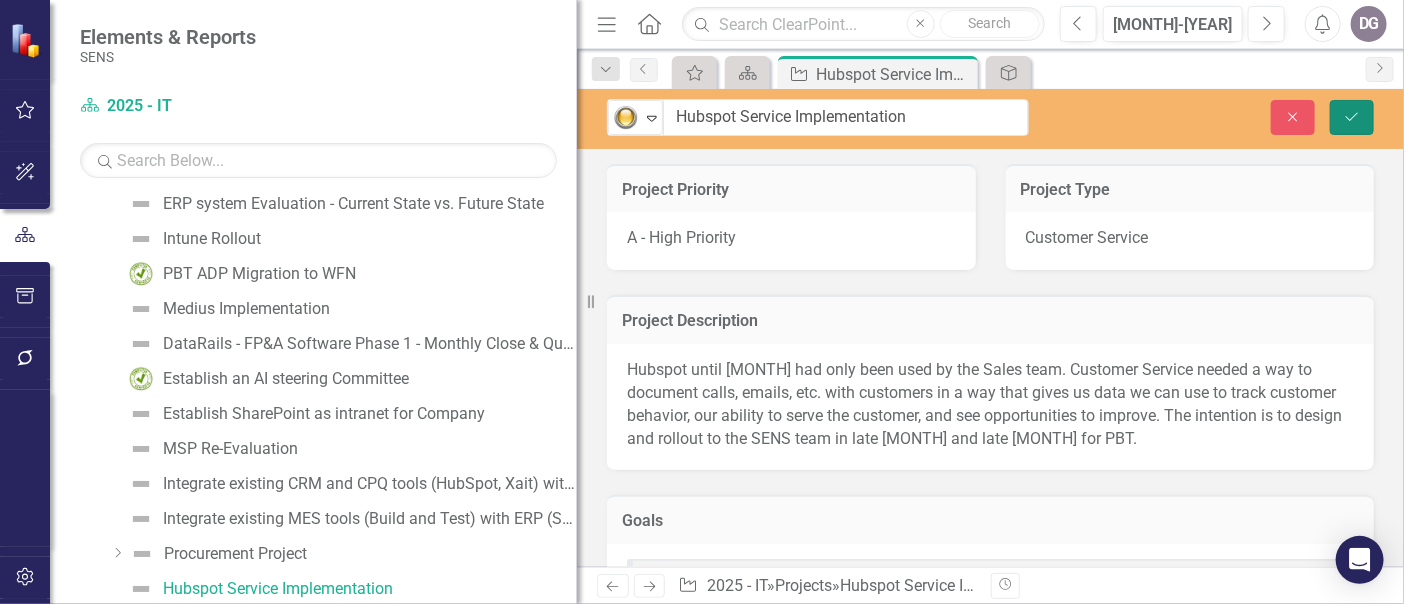 click on "Save" at bounding box center [1352, 117] 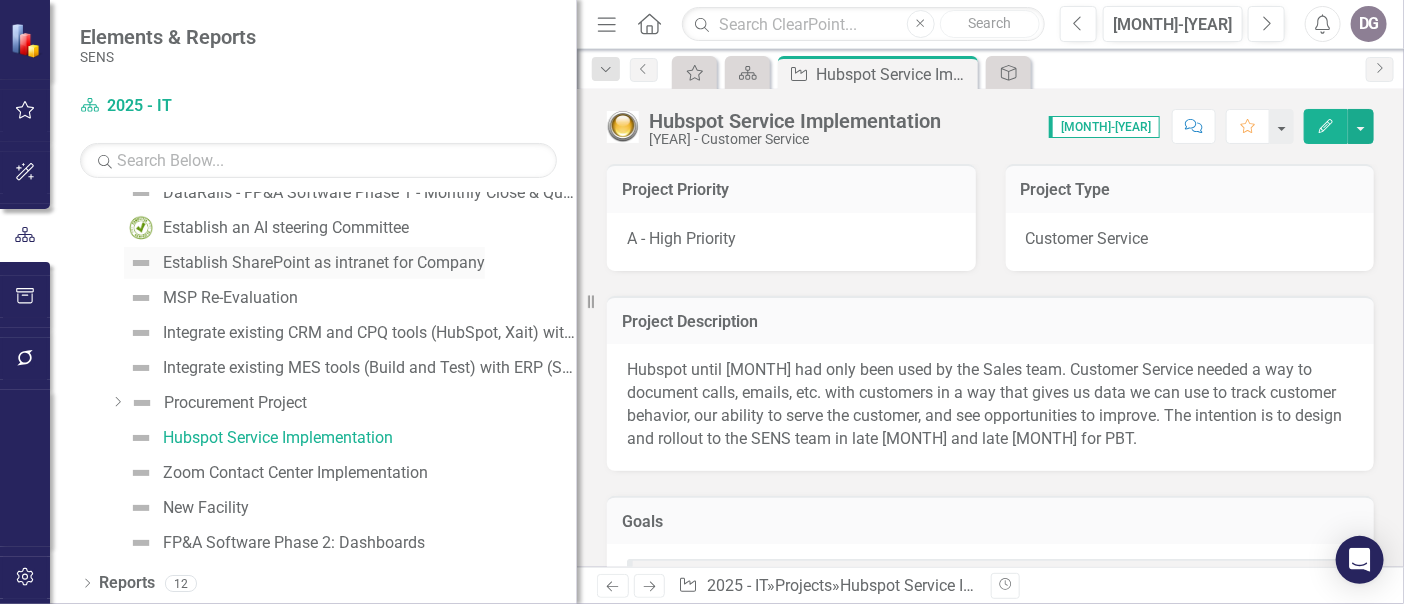 scroll, scrollTop: 614, scrollLeft: 0, axis: vertical 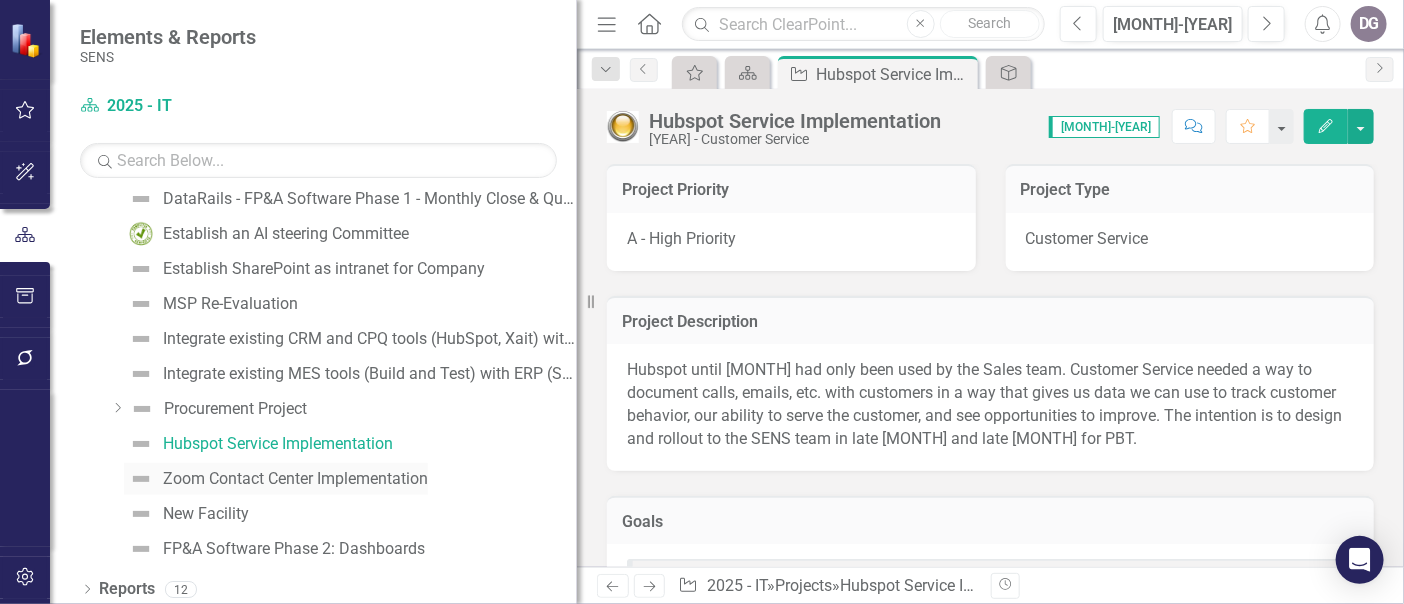 click on "Zoom Contact Center Implementation" at bounding box center (295, 479) 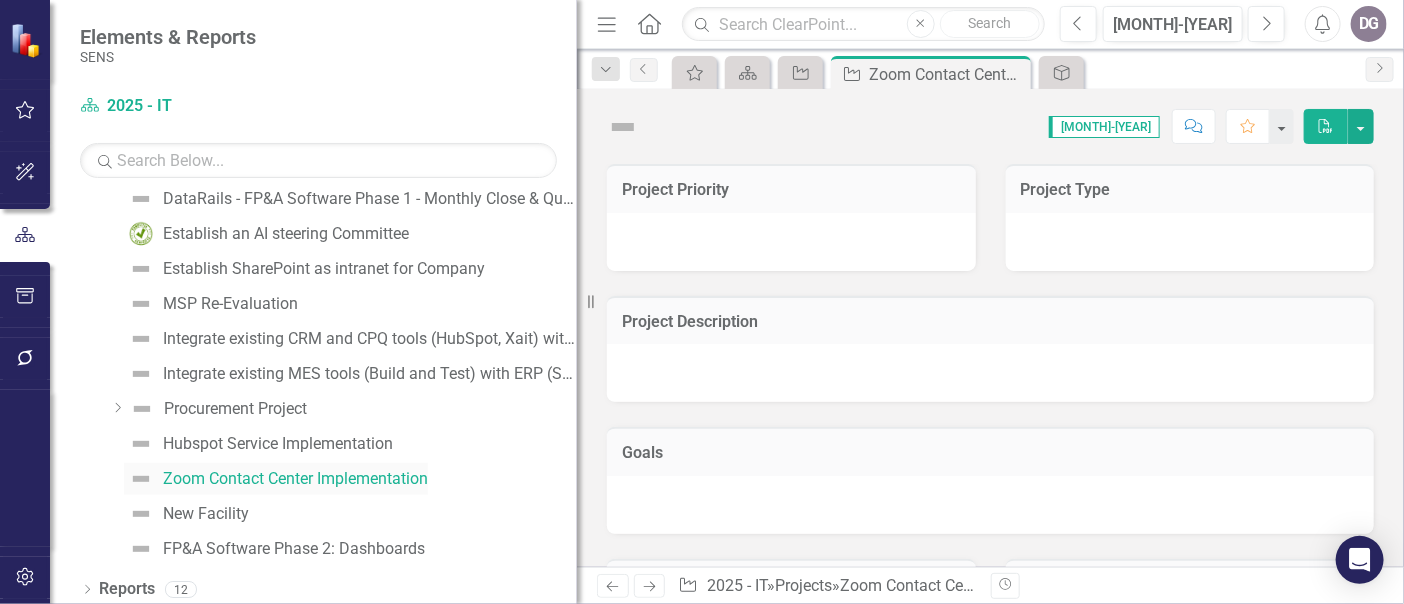 scroll, scrollTop: 504, scrollLeft: 0, axis: vertical 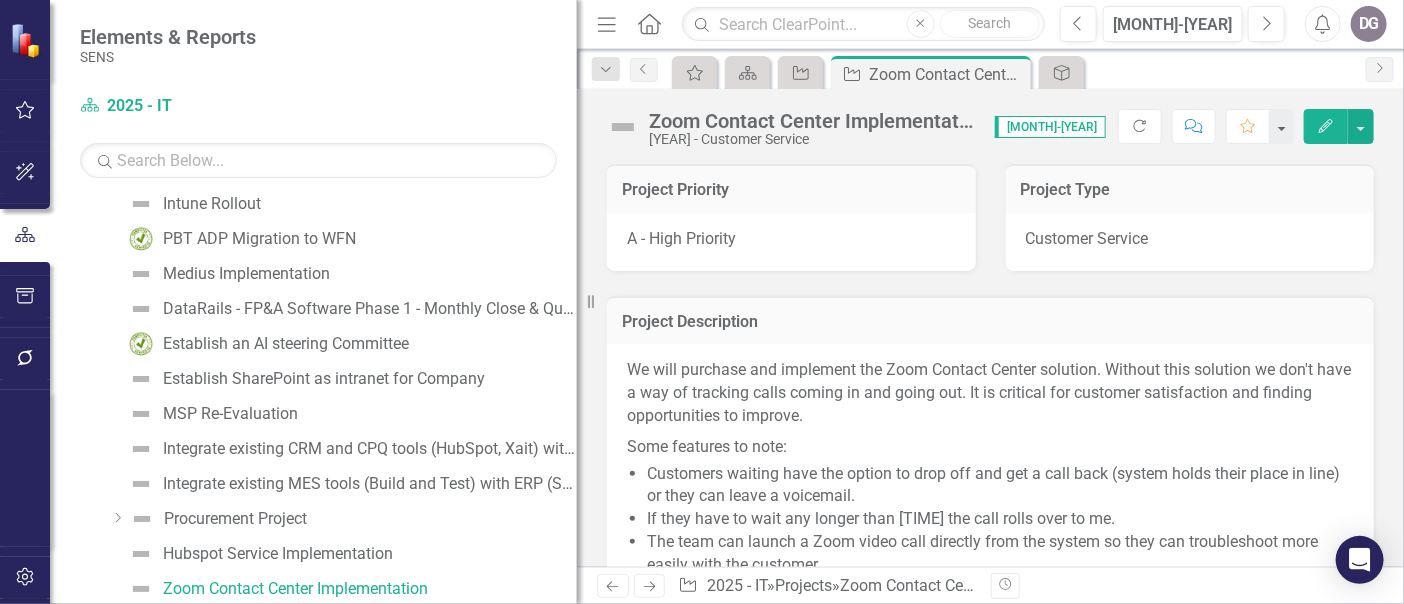 click at bounding box center (623, 127) 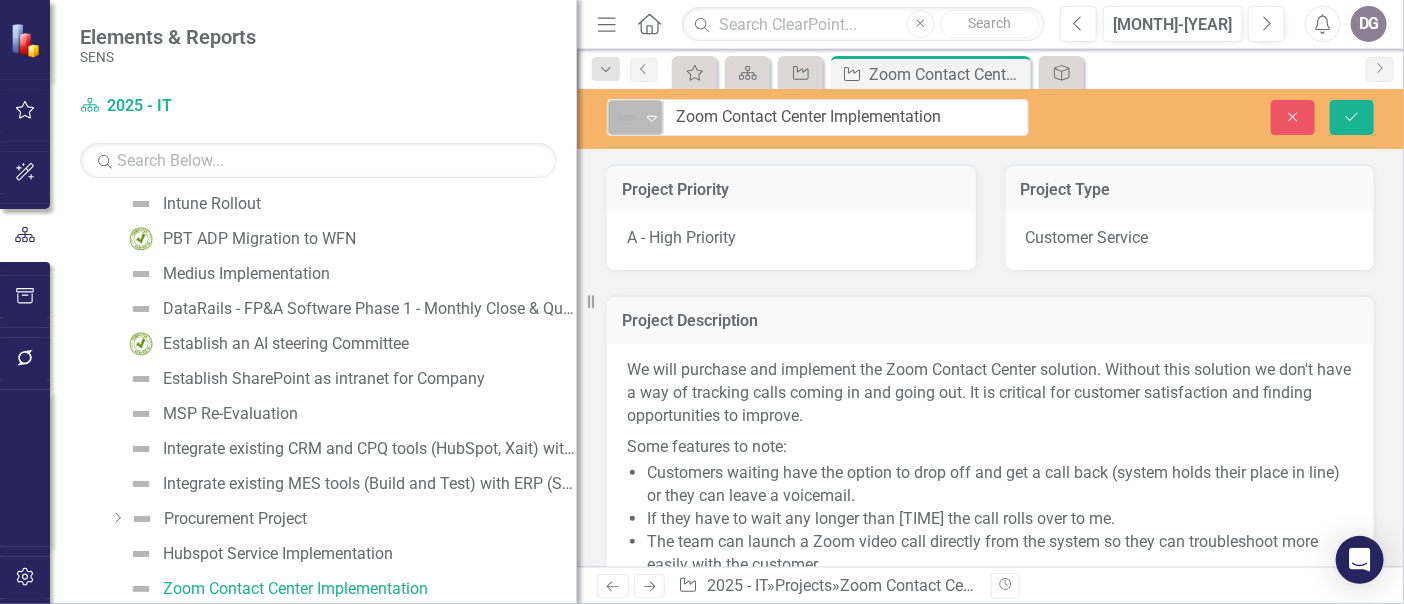 click on "Expand" at bounding box center [652, 118] 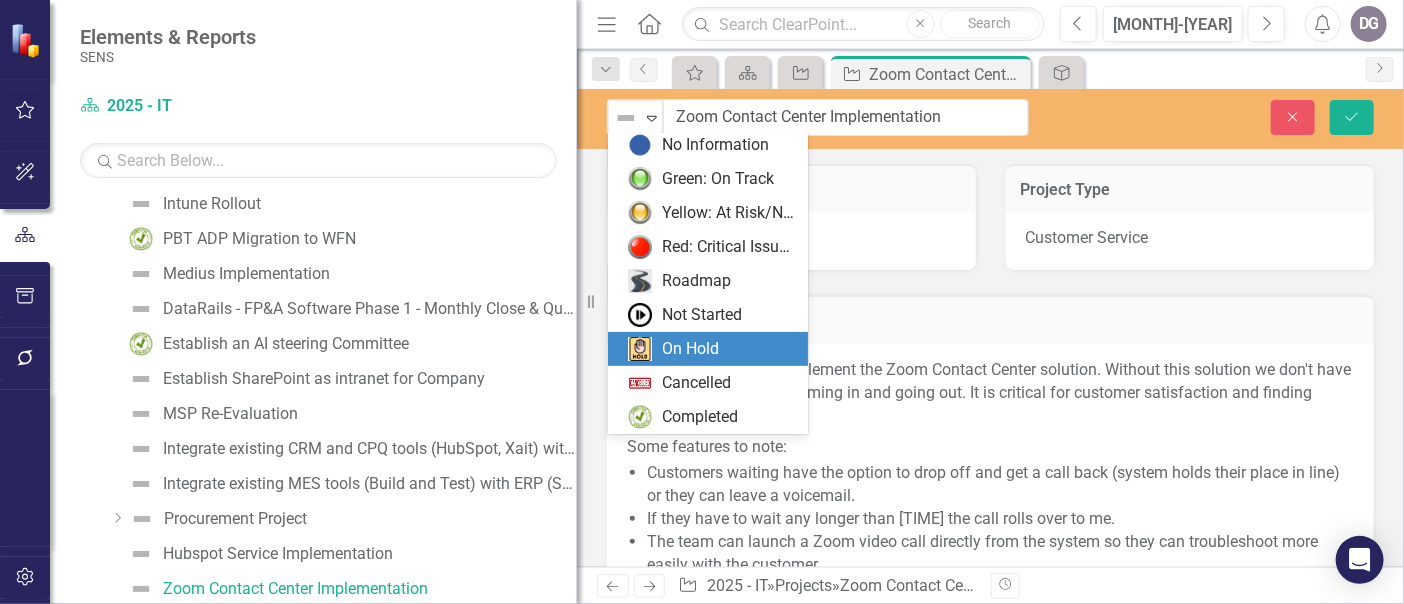 scroll, scrollTop: 39, scrollLeft: 0, axis: vertical 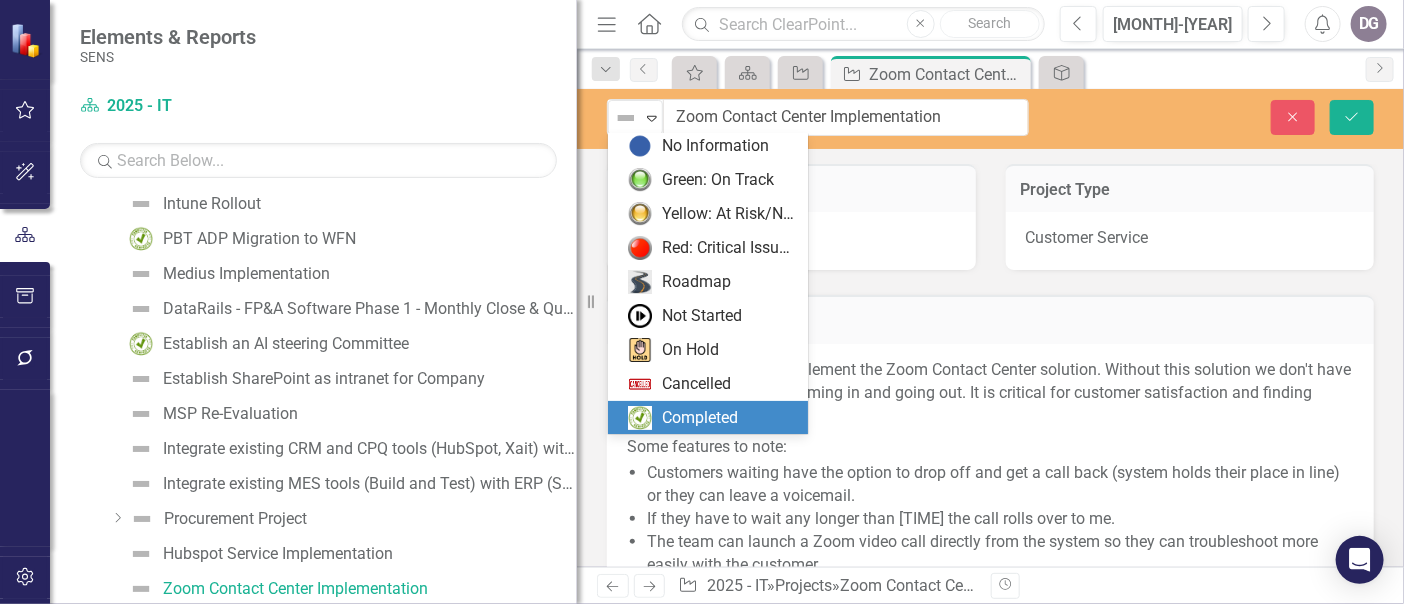 click on "Completed" at bounding box center [700, 418] 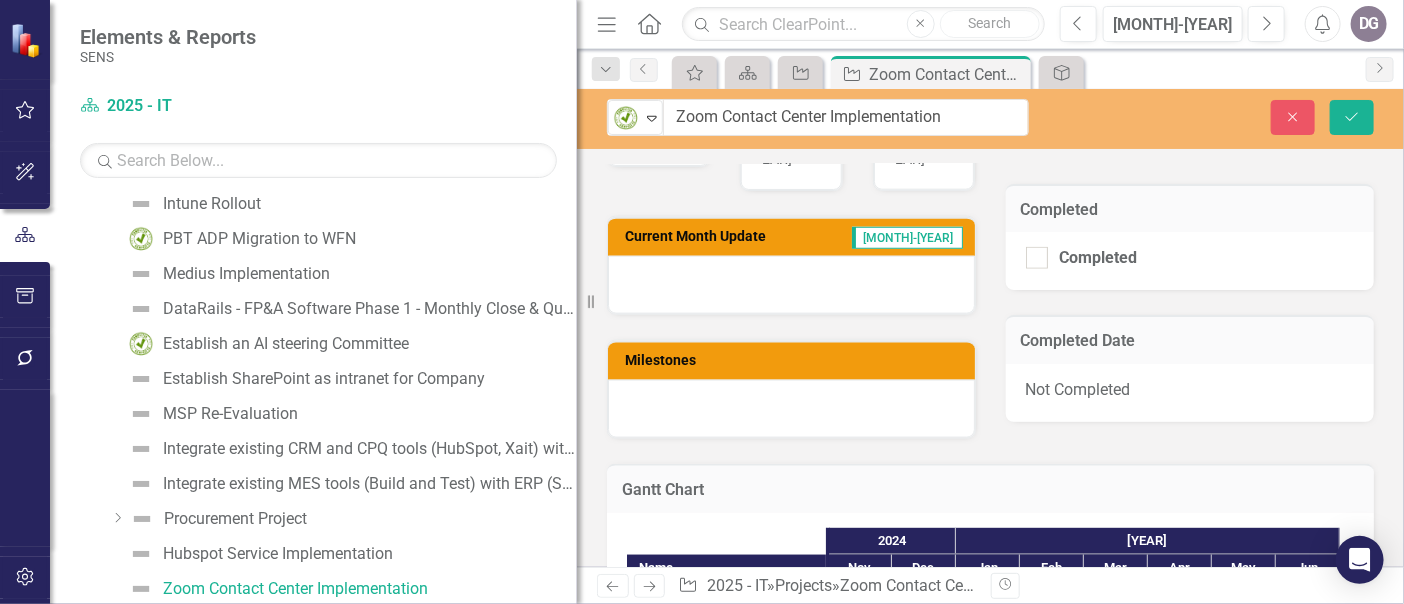 scroll, scrollTop: 1024, scrollLeft: 0, axis: vertical 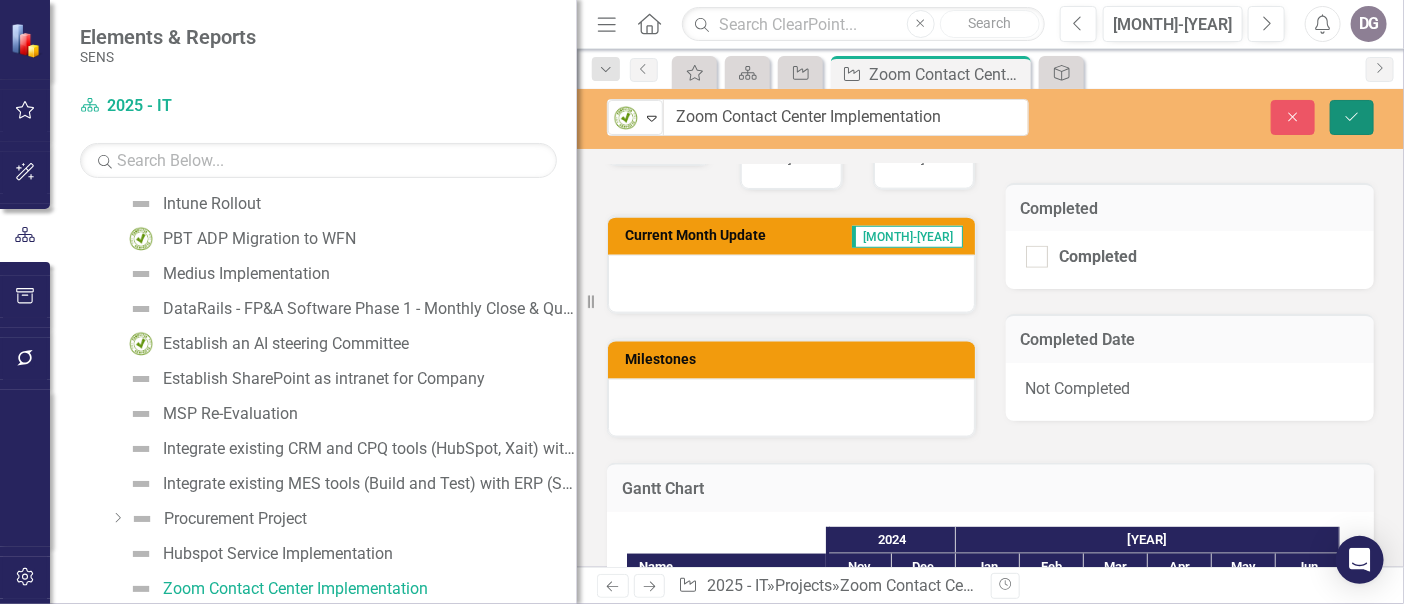 click on "Save" at bounding box center [1352, 117] 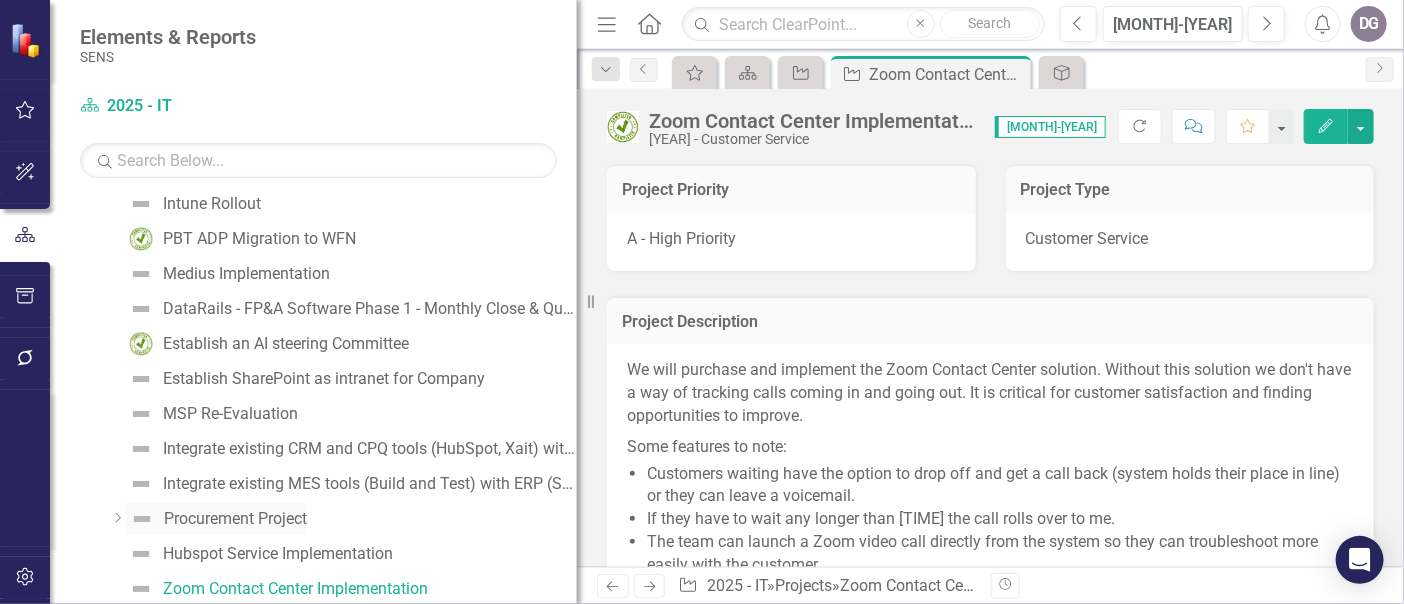 click on "Procurement Project" at bounding box center [235, 519] 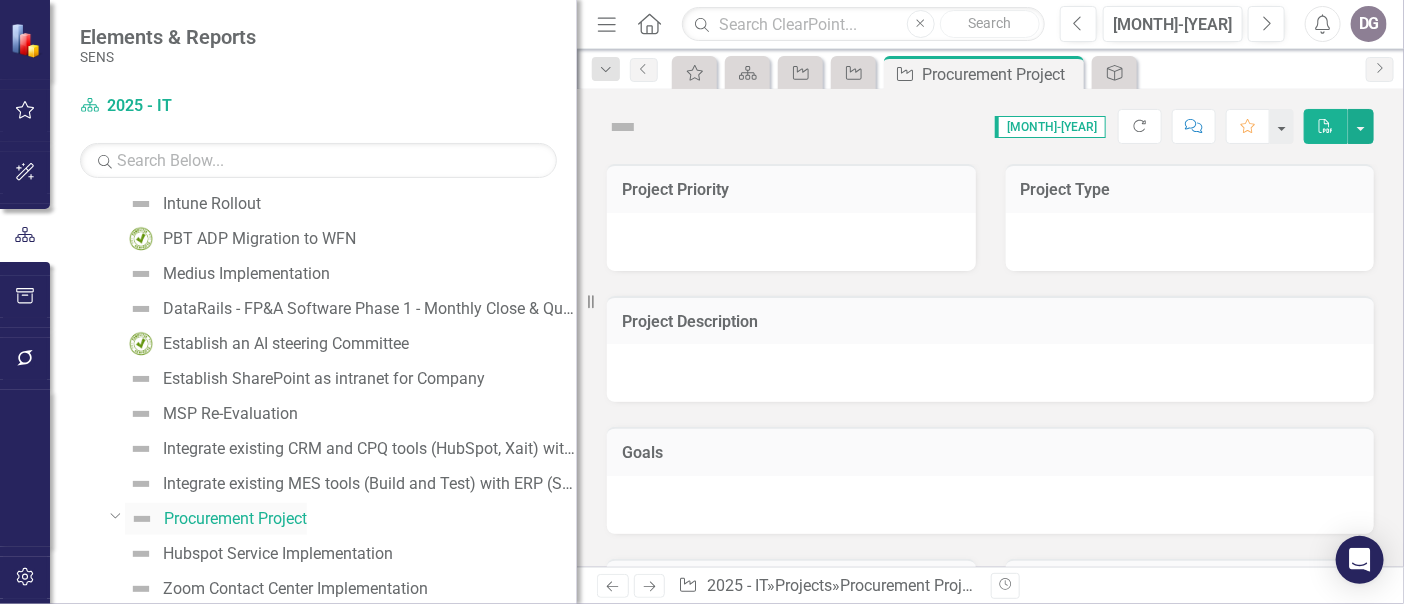 scroll, scrollTop: 434, scrollLeft: 0, axis: vertical 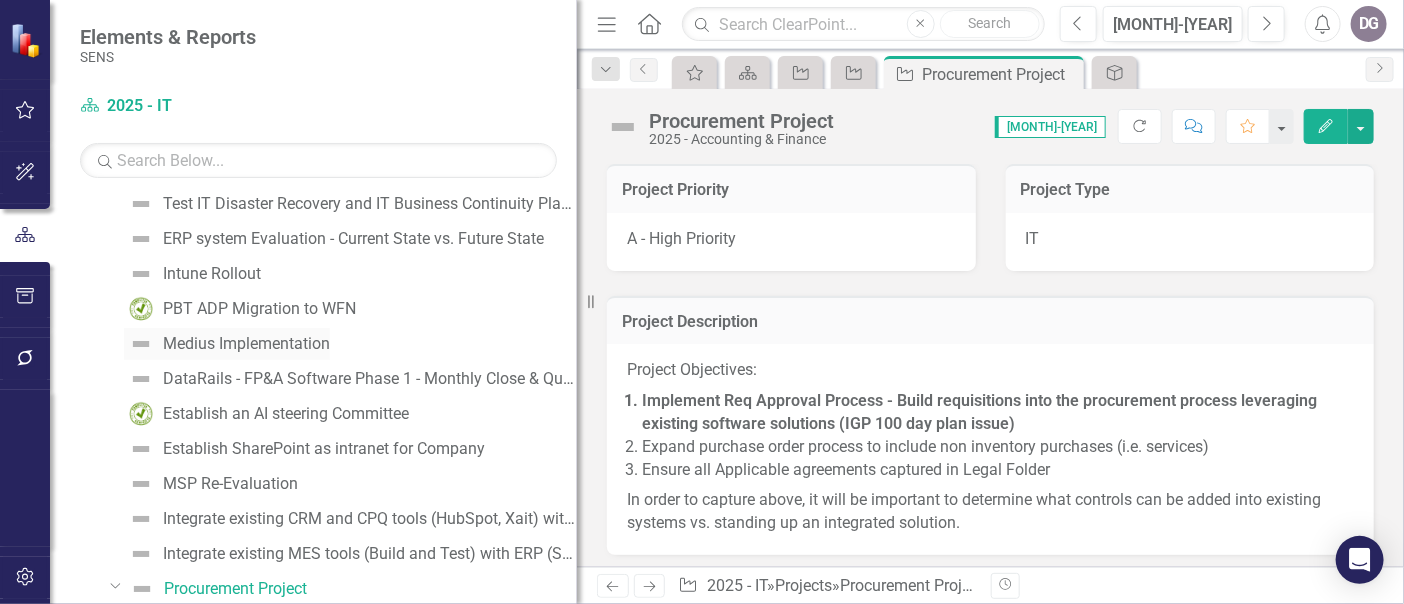 click on "Medius Implementation" at bounding box center (246, 344) 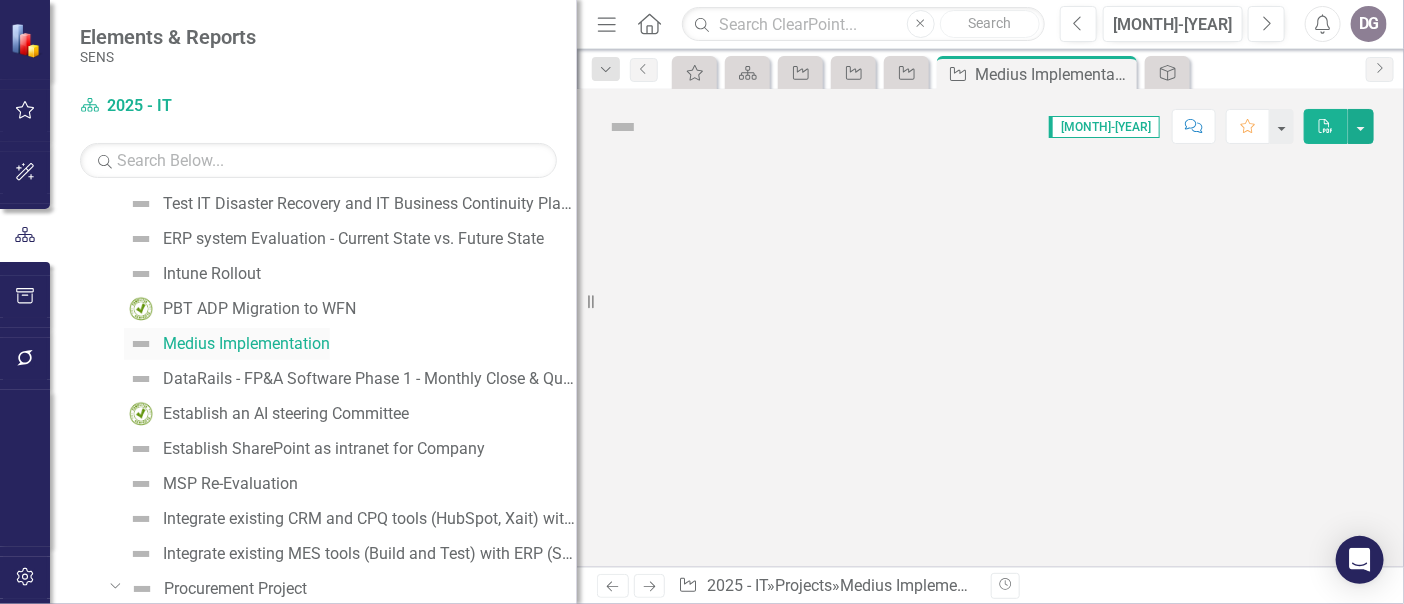 scroll, scrollTop: 189, scrollLeft: 0, axis: vertical 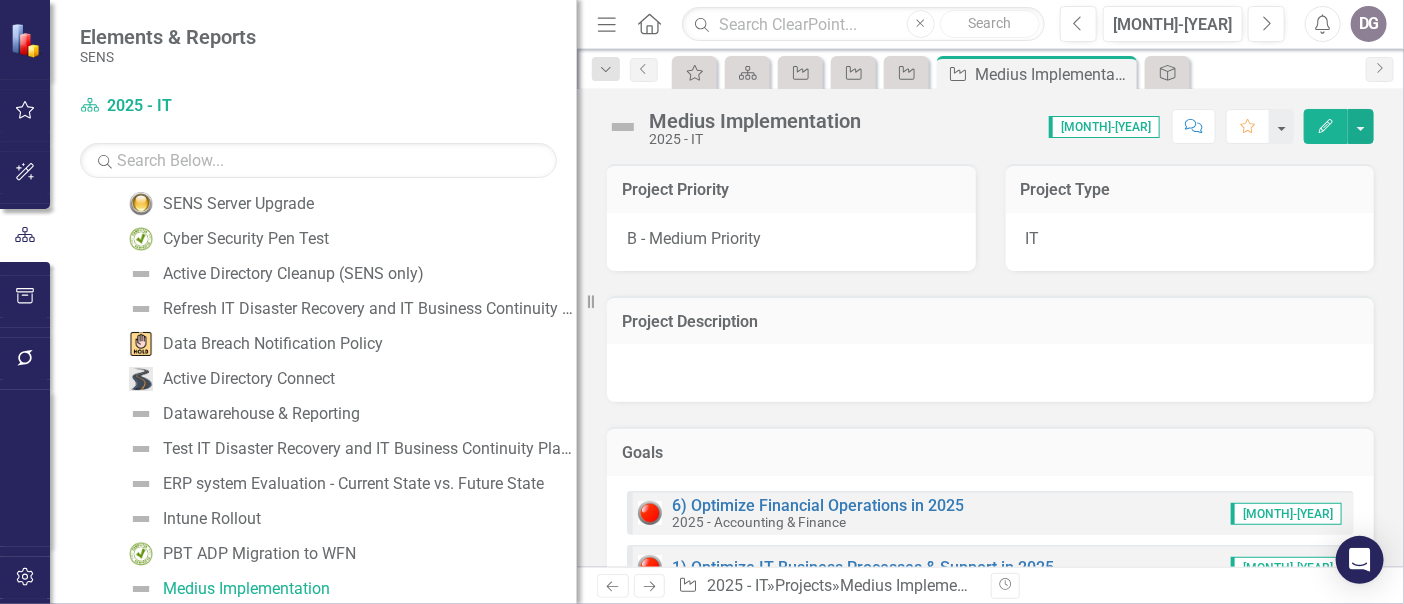 click at bounding box center [623, 127] 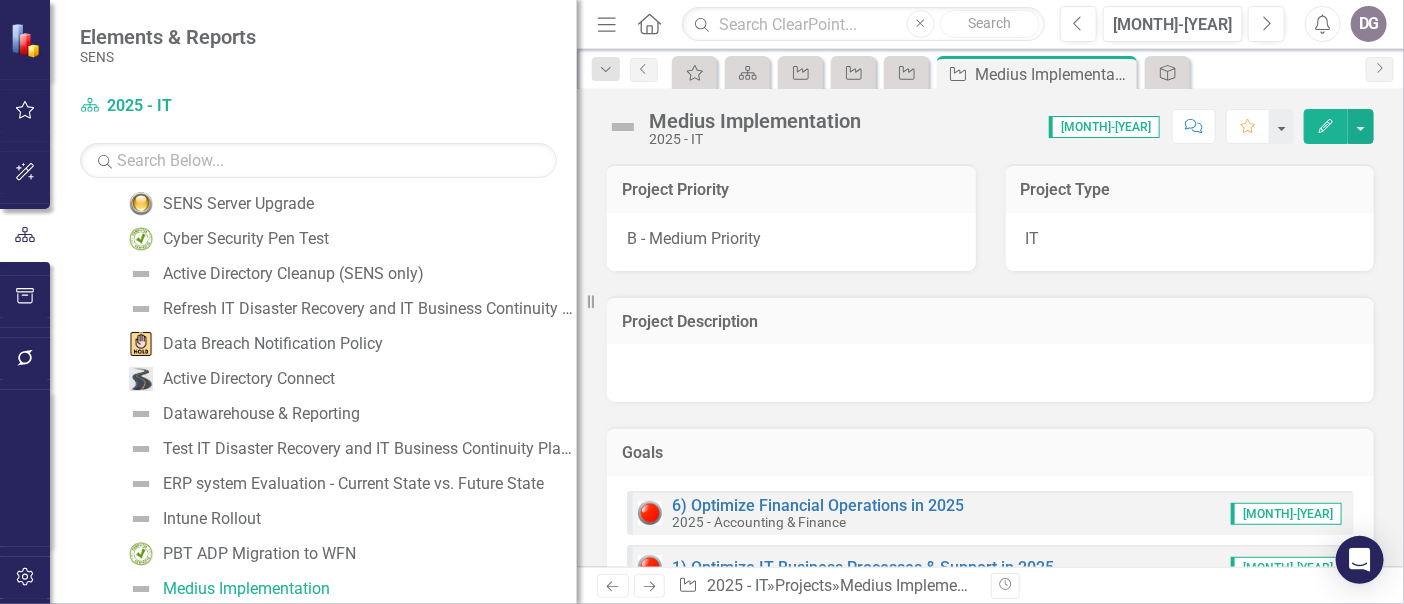 click at bounding box center [623, 127] 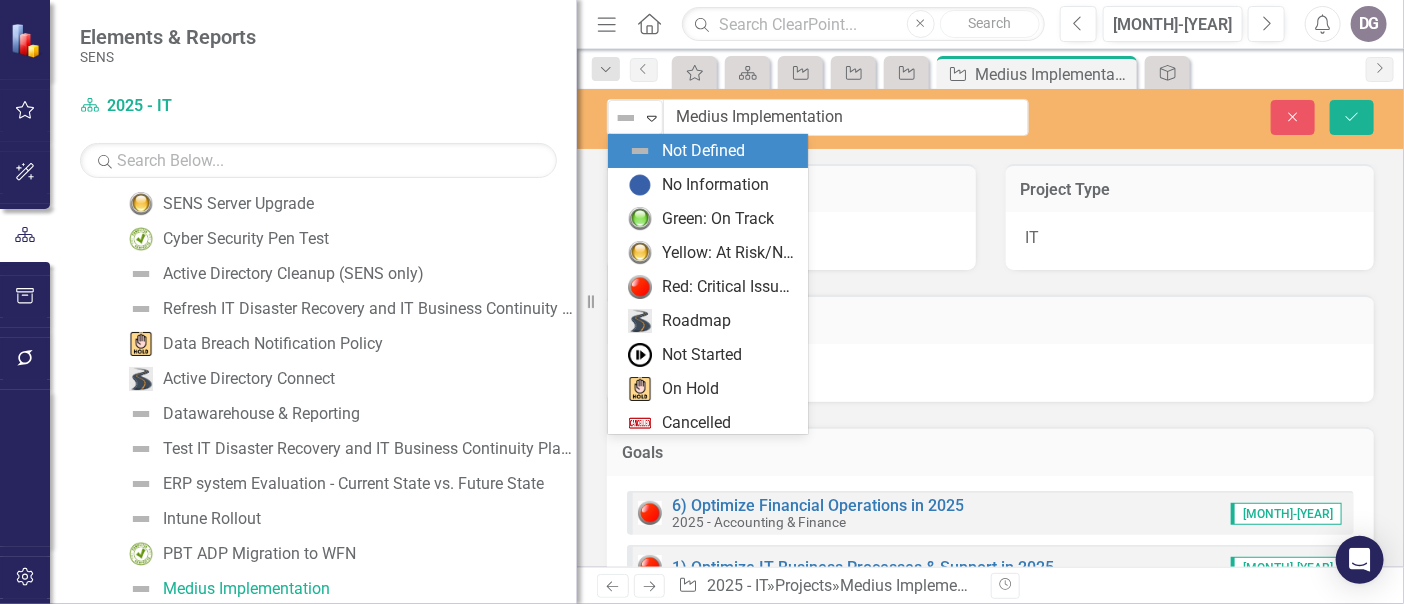 click at bounding box center (626, 118) 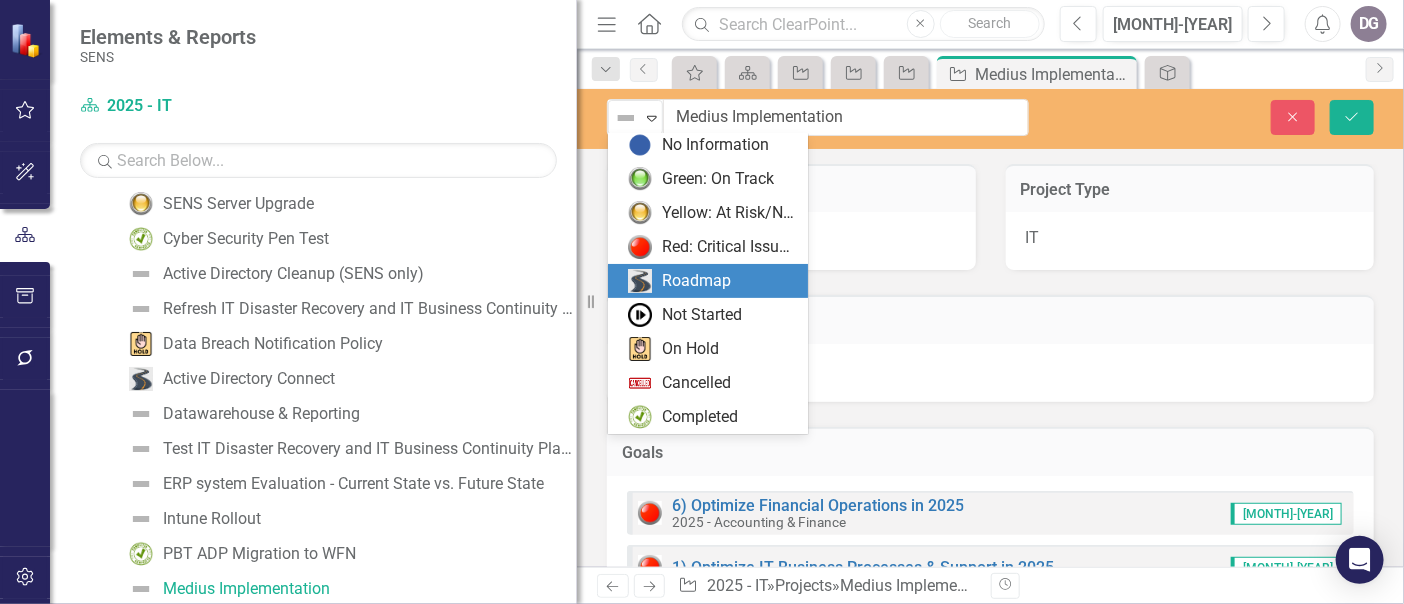 scroll, scrollTop: 35, scrollLeft: 0, axis: vertical 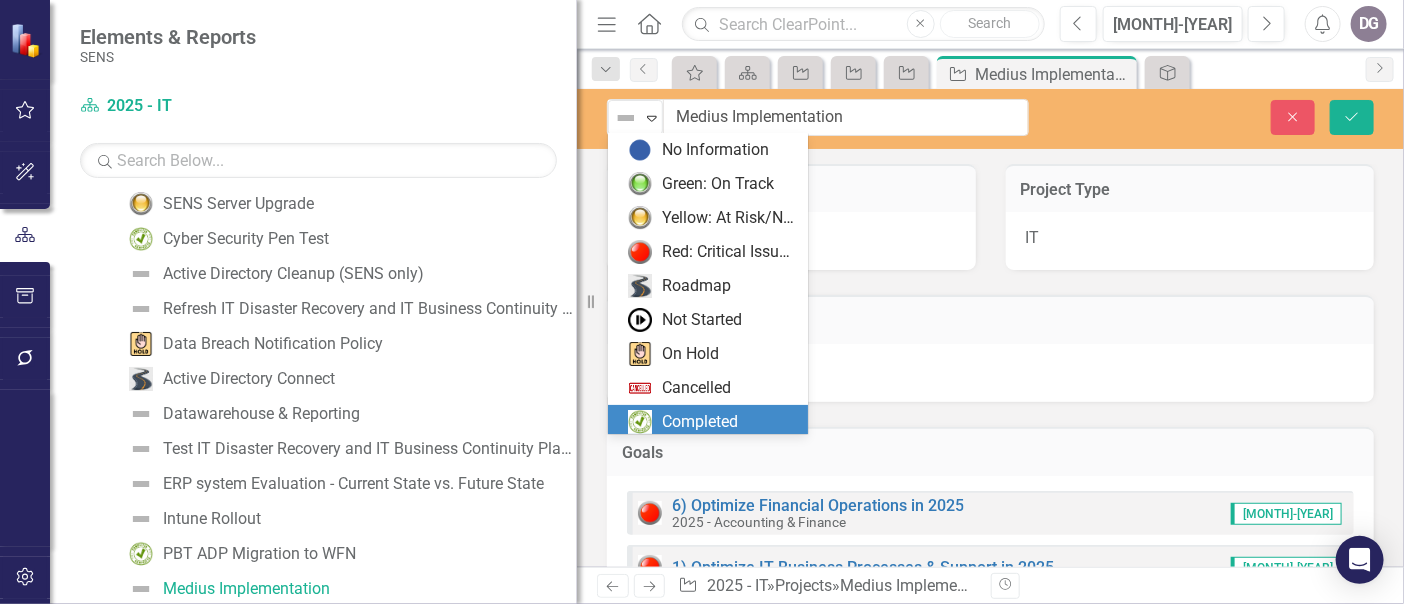 click on "Completed" at bounding box center (700, 422) 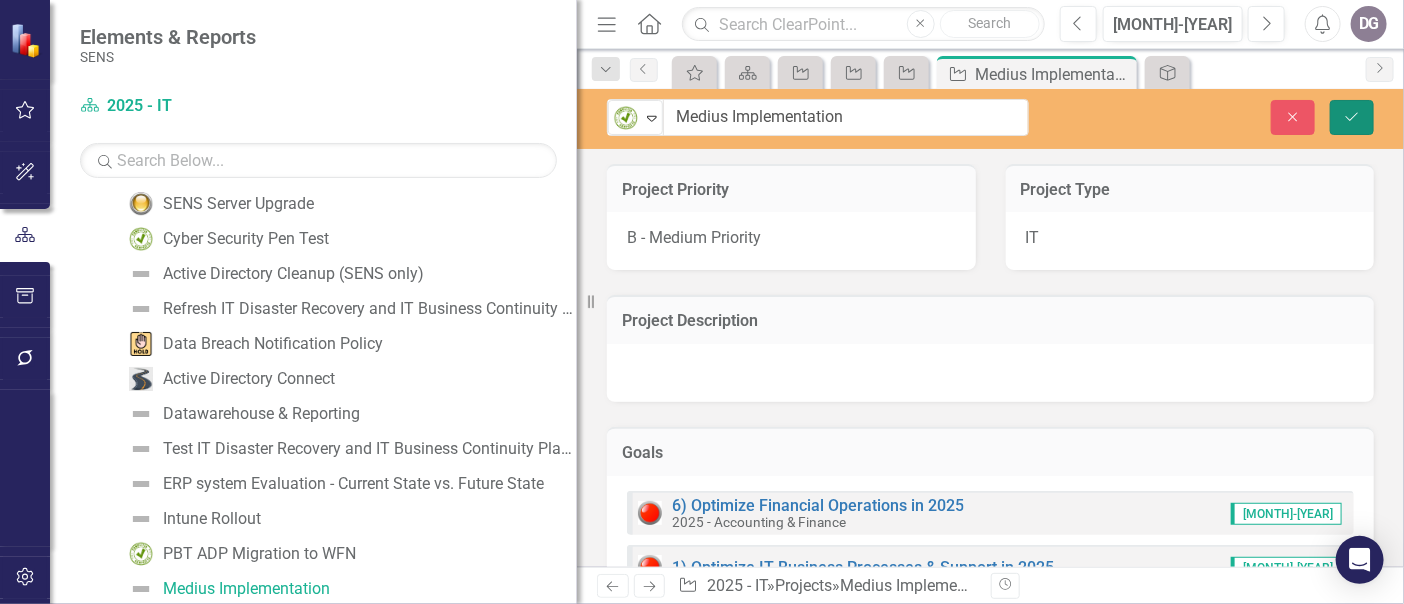 click on "Save" at bounding box center (1352, 117) 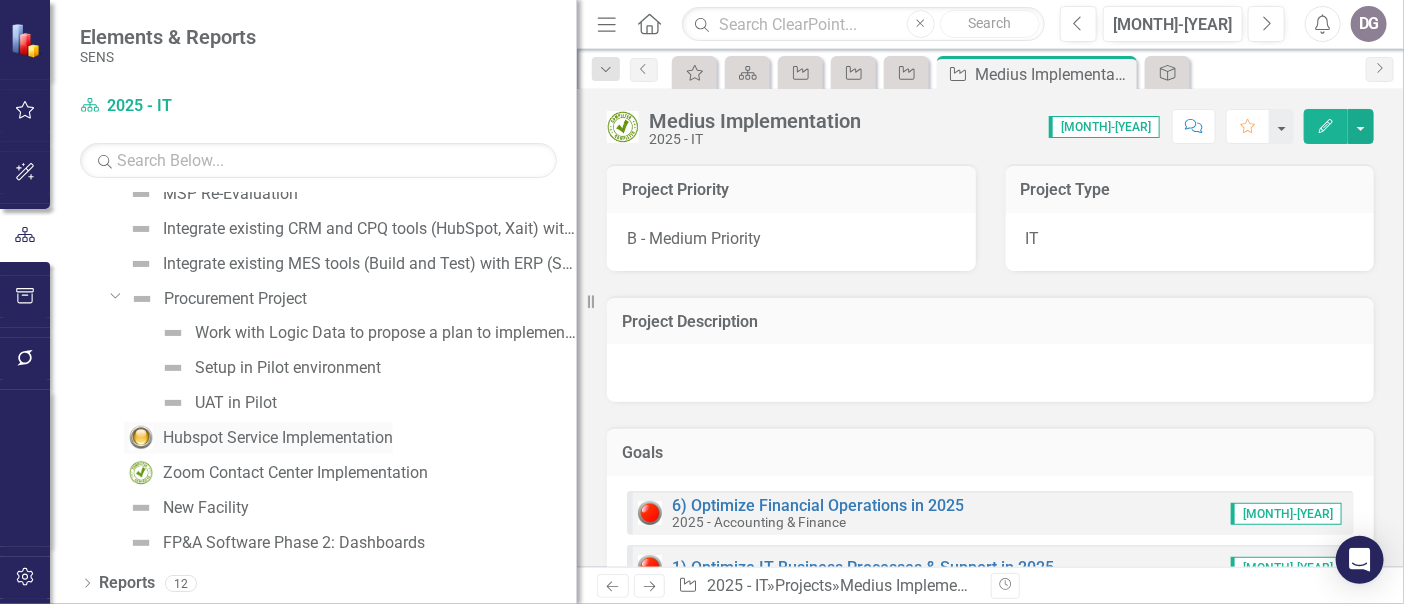 scroll, scrollTop: 721, scrollLeft: 0, axis: vertical 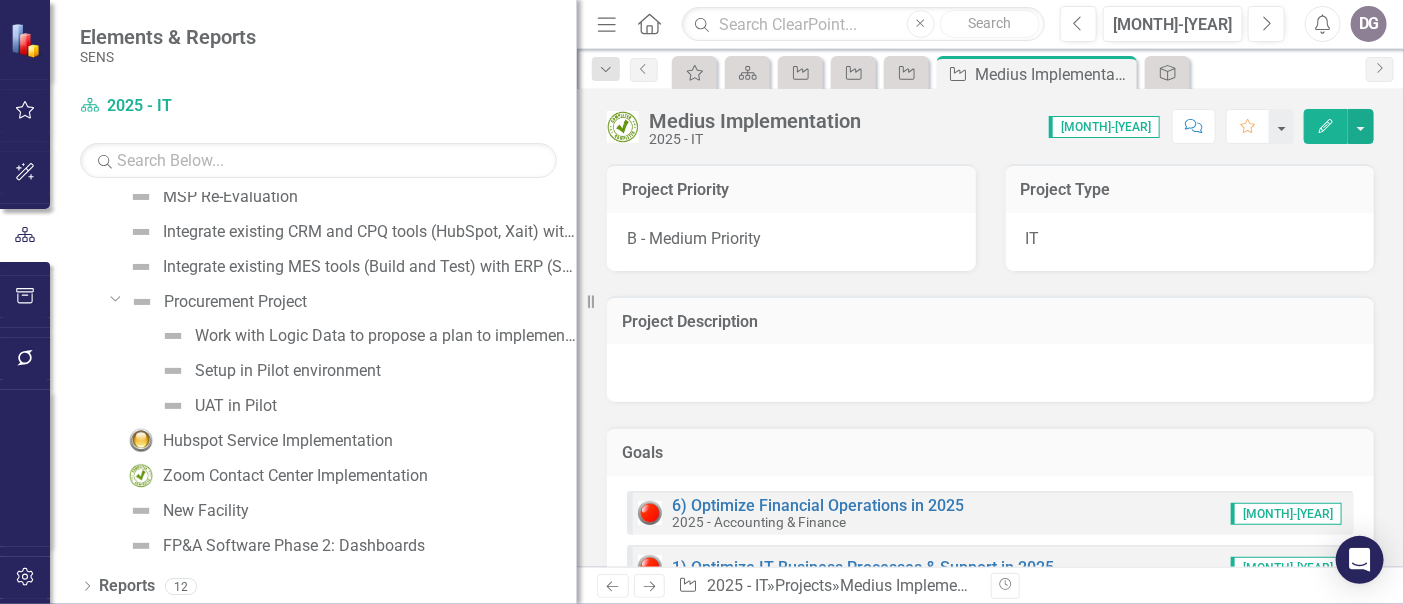 click on "Dropdown" at bounding box center (116, 298) 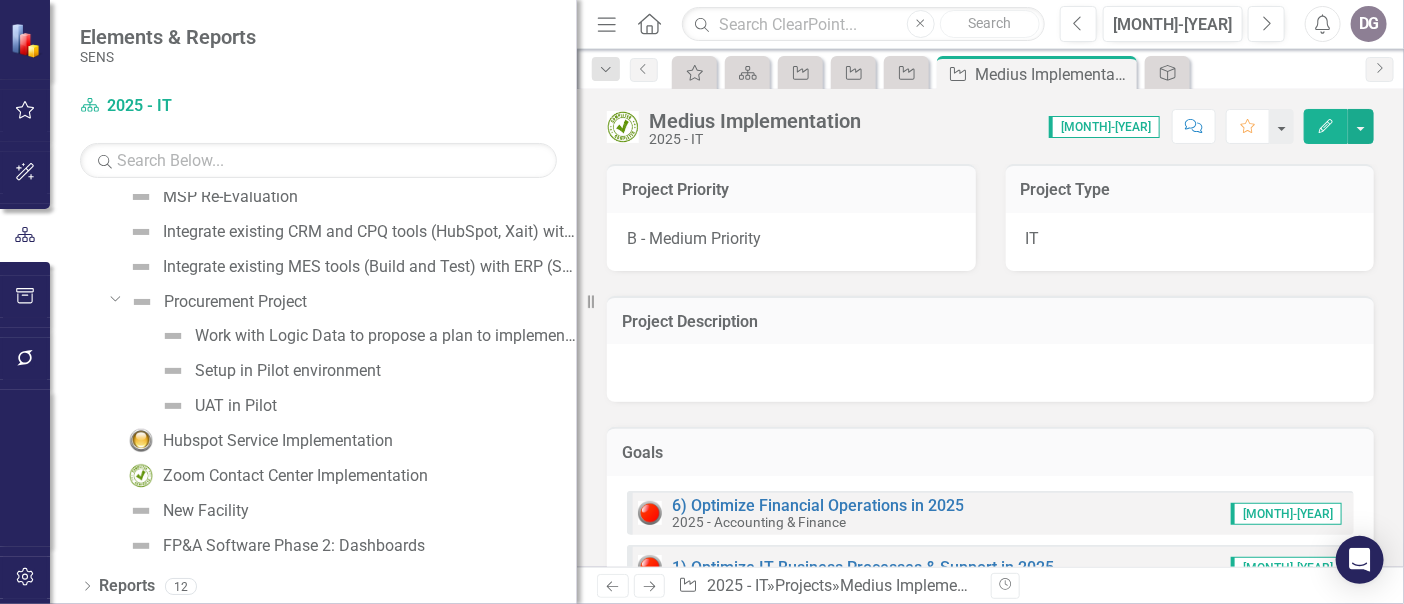 scroll, scrollTop: 620, scrollLeft: 0, axis: vertical 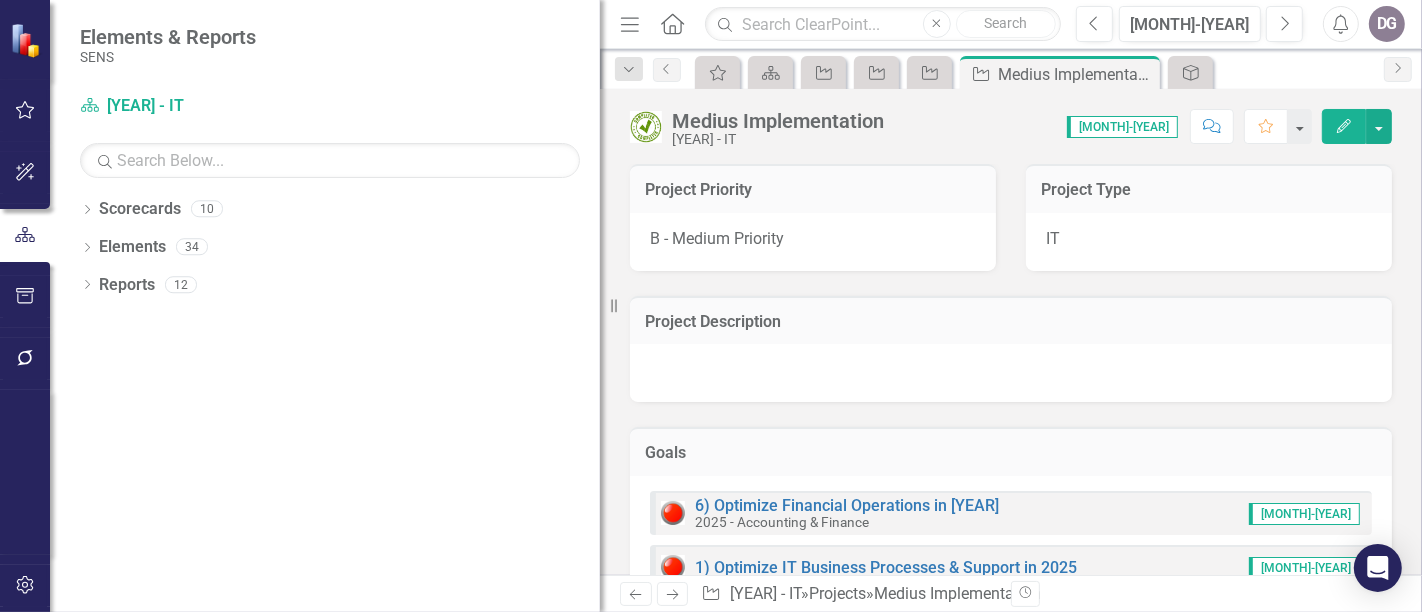 drag, startPoint x: 310, startPoint y: 307, endPoint x: 610, endPoint y: 304, distance: 300.015 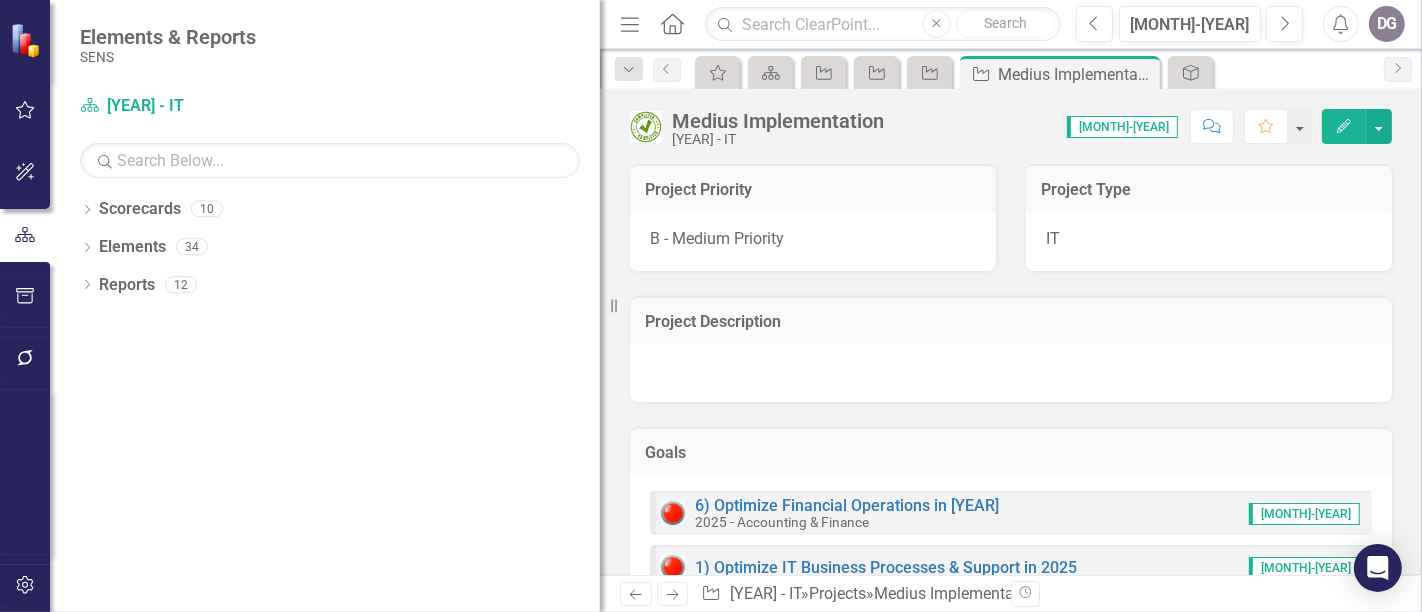 click on "Resize" at bounding box center [618, 306] 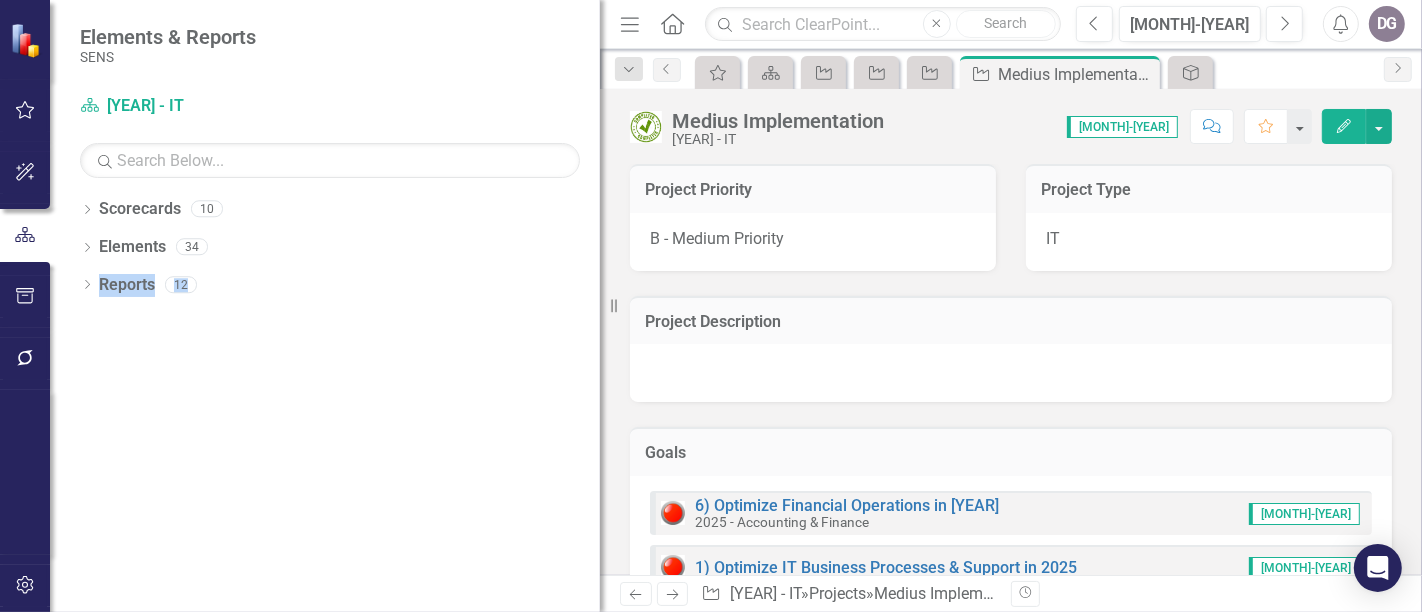 drag, startPoint x: 91, startPoint y: 286, endPoint x: 218, endPoint y: 358, distance: 145.98973 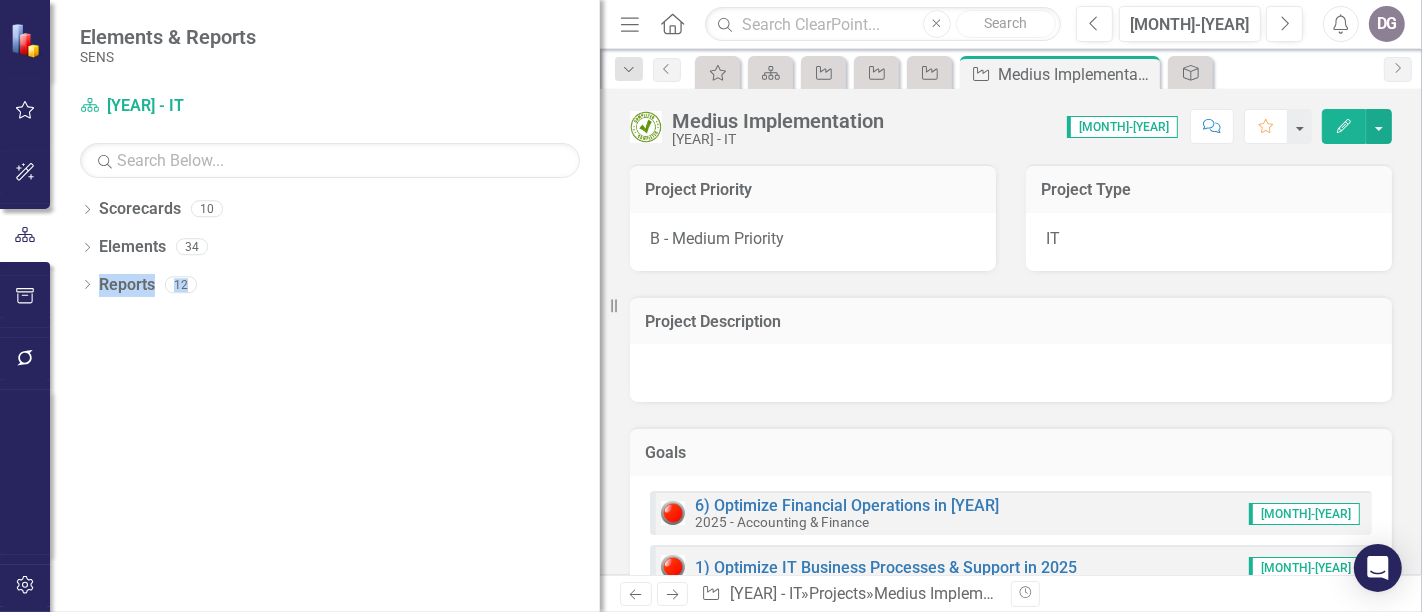 click on "Dropdown Scorecards 10 Dropdown 2025 - Company Scorecard 2025 - Accounting & Finance 2025 - Customer Service 2025 - Engineering 2025 - Human Resources 2025 - IT 2025 - Operations 2025 - Operations - SENS Legacy KPIs 2025 - Quality 2025 - Sales & Marketing Dropdown Elements 34 Dropdown Goal Goals 5 1) Optimize IT Business Processes & Support in 2025 2) Reduce Cyber Security Vulnerabilities and Incidents. 3) Scale IT Systems & Infrastructure to support growth. 4) Refresh and Test IT Disaster Recovery and IT Business Continuity Plans by end of 2025 5) Data Warehouse and Reporting Solution Plan Dropdown KPI KPIs 6 Network Availability % (6AM to Midnight MDT Business Days) Cybersecurity Incidents  Completed Security Training Campaigns - % that completed training # of Service Tickets Opened (Critical - Outage impacting multiple users)   # of Service Tickets Opened (High - Individual Users Impacted)  IT Employee Support Satisfaction (RBF Tickets) Dropdown Project Projects 23   SENS Server Upgrade" at bounding box center (325, 402) 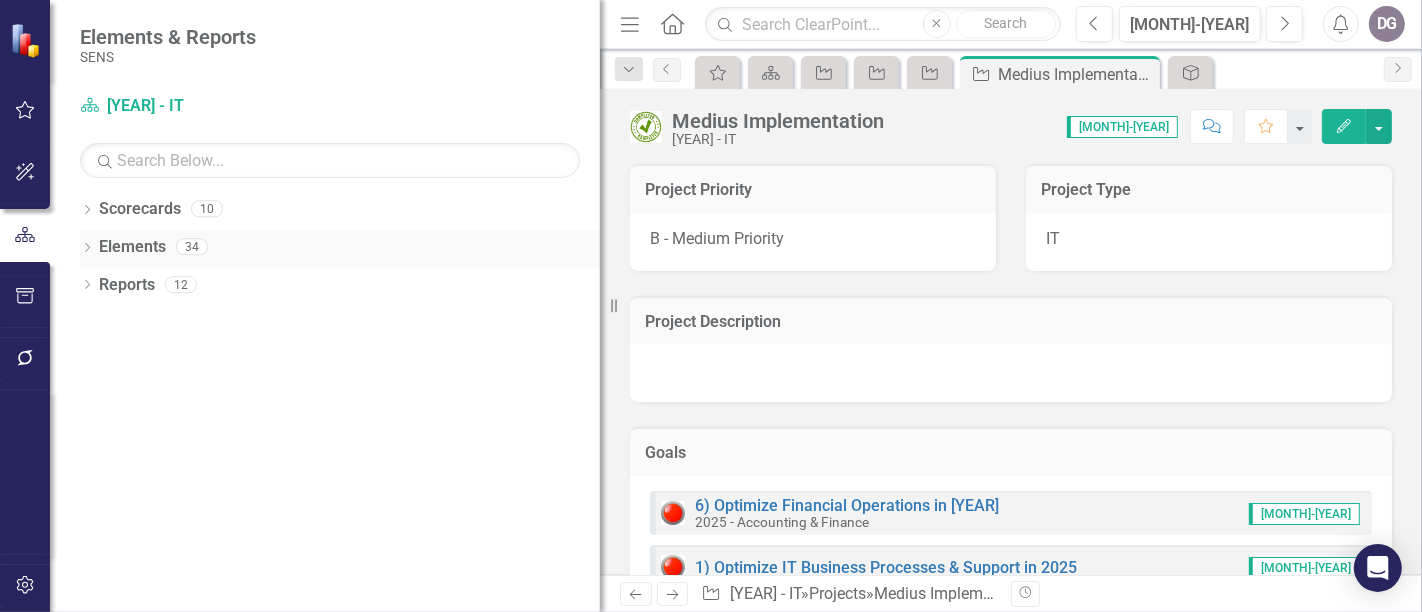 click on "Elements" at bounding box center [132, 247] 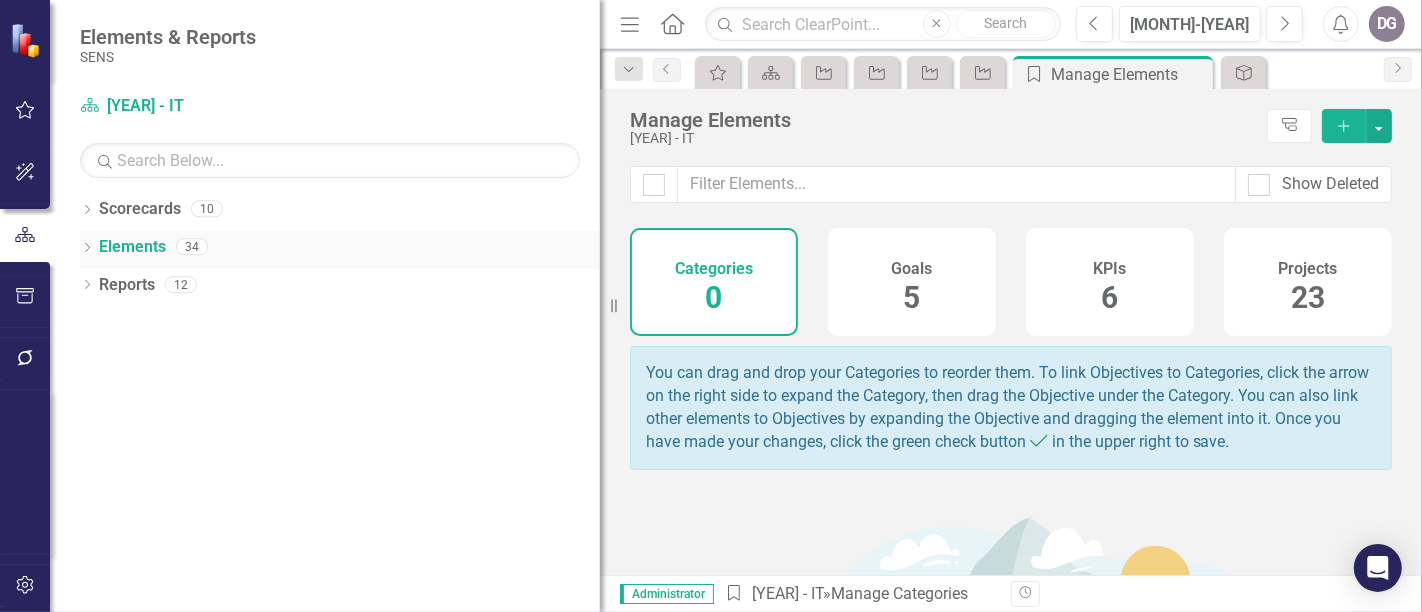 click on "Dropdown" at bounding box center [87, 249] 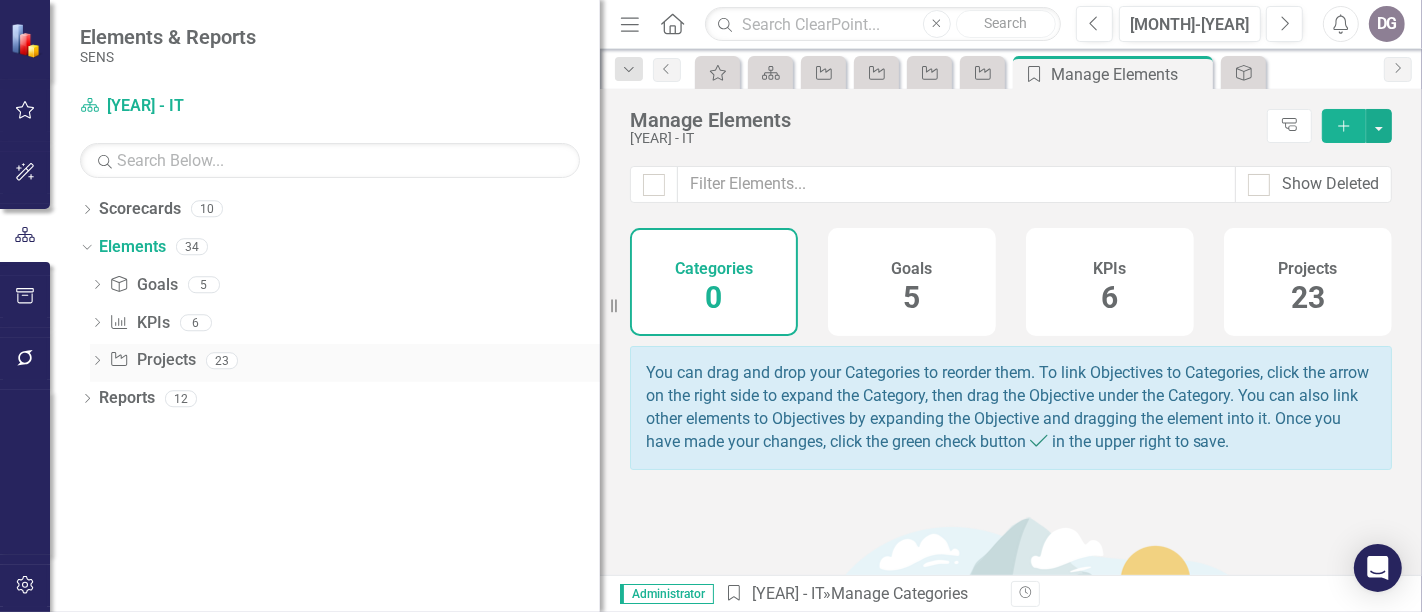 click on "Project Projects" at bounding box center (152, 360) 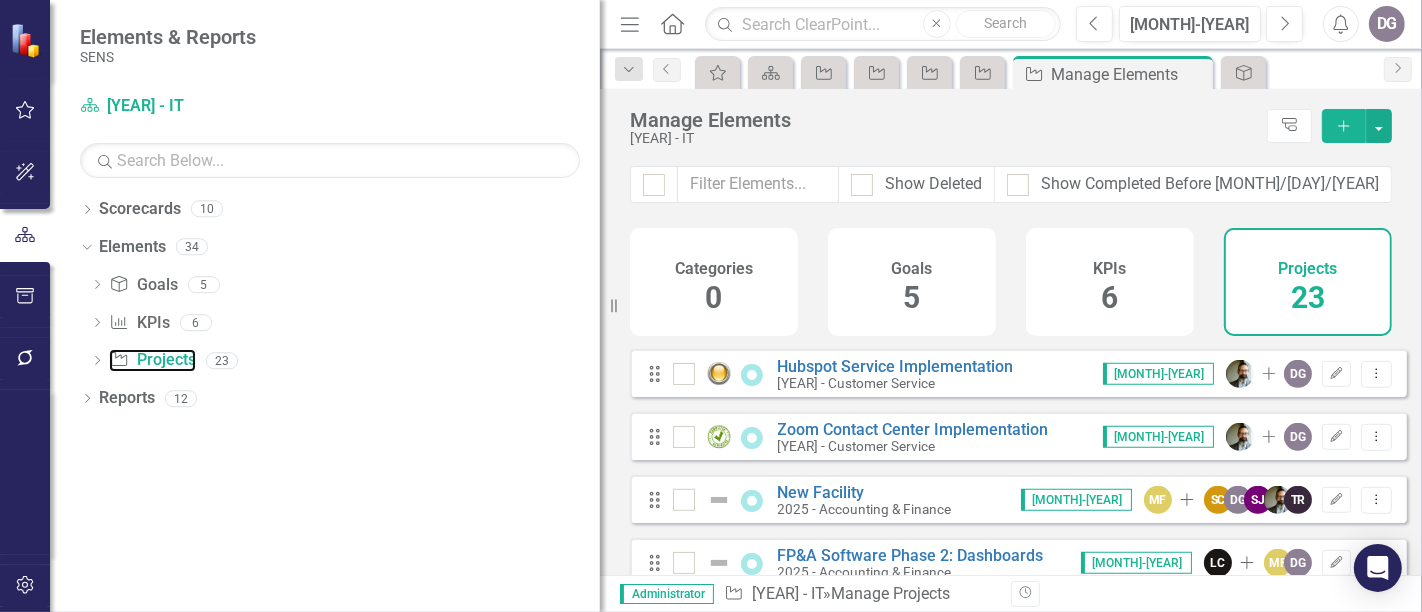scroll, scrollTop: 1233, scrollLeft: 0, axis: vertical 